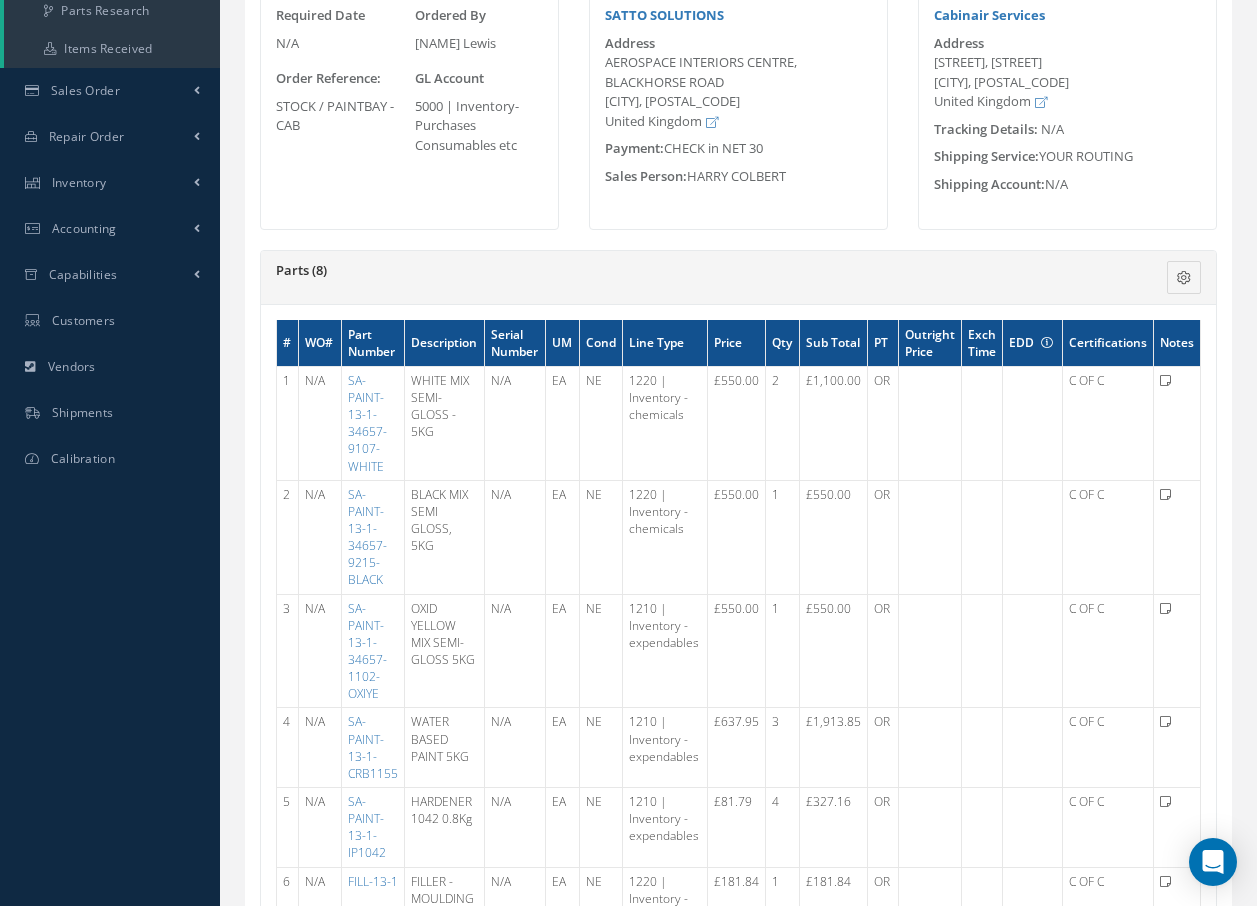 scroll, scrollTop: 0, scrollLeft: 0, axis: both 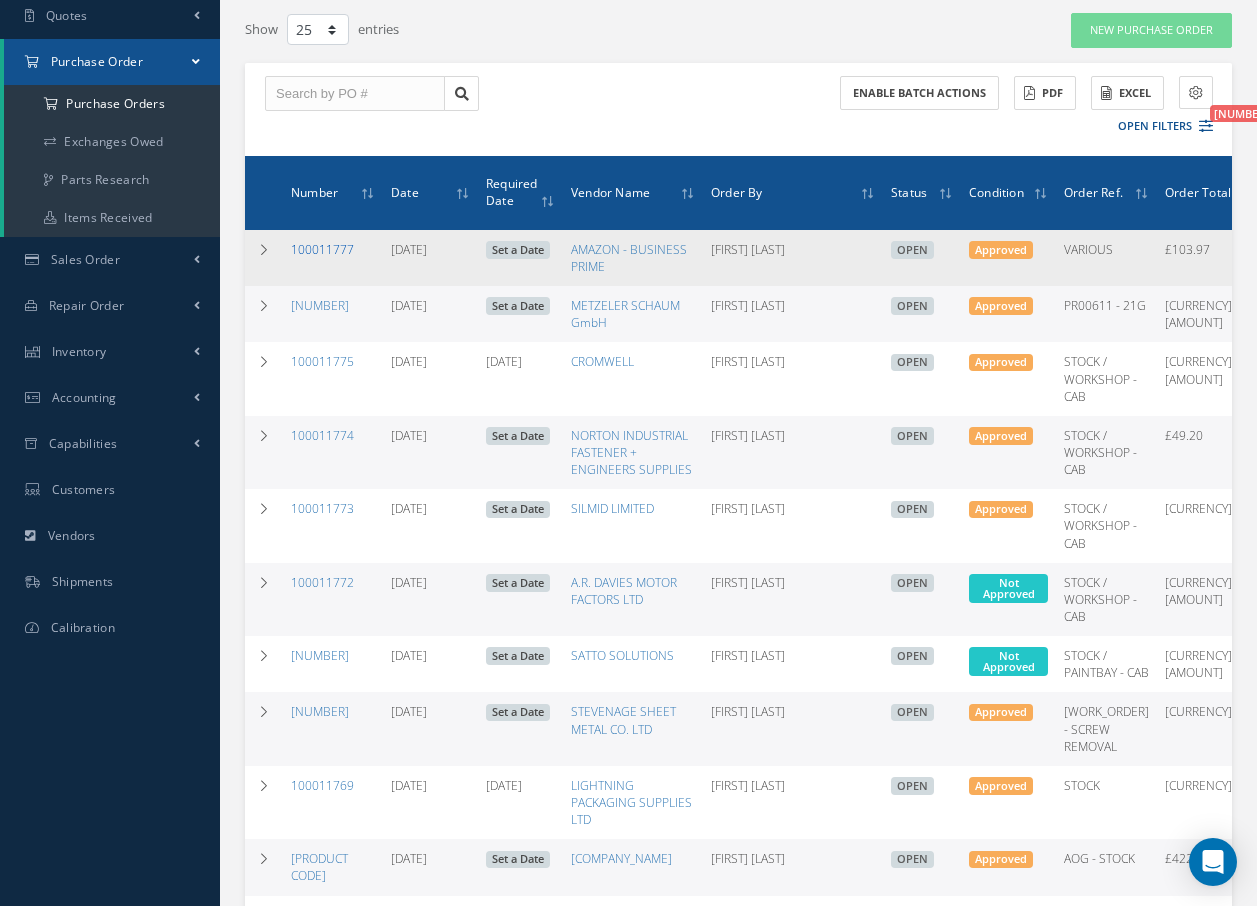 click on "100011777" at bounding box center (322, 249) 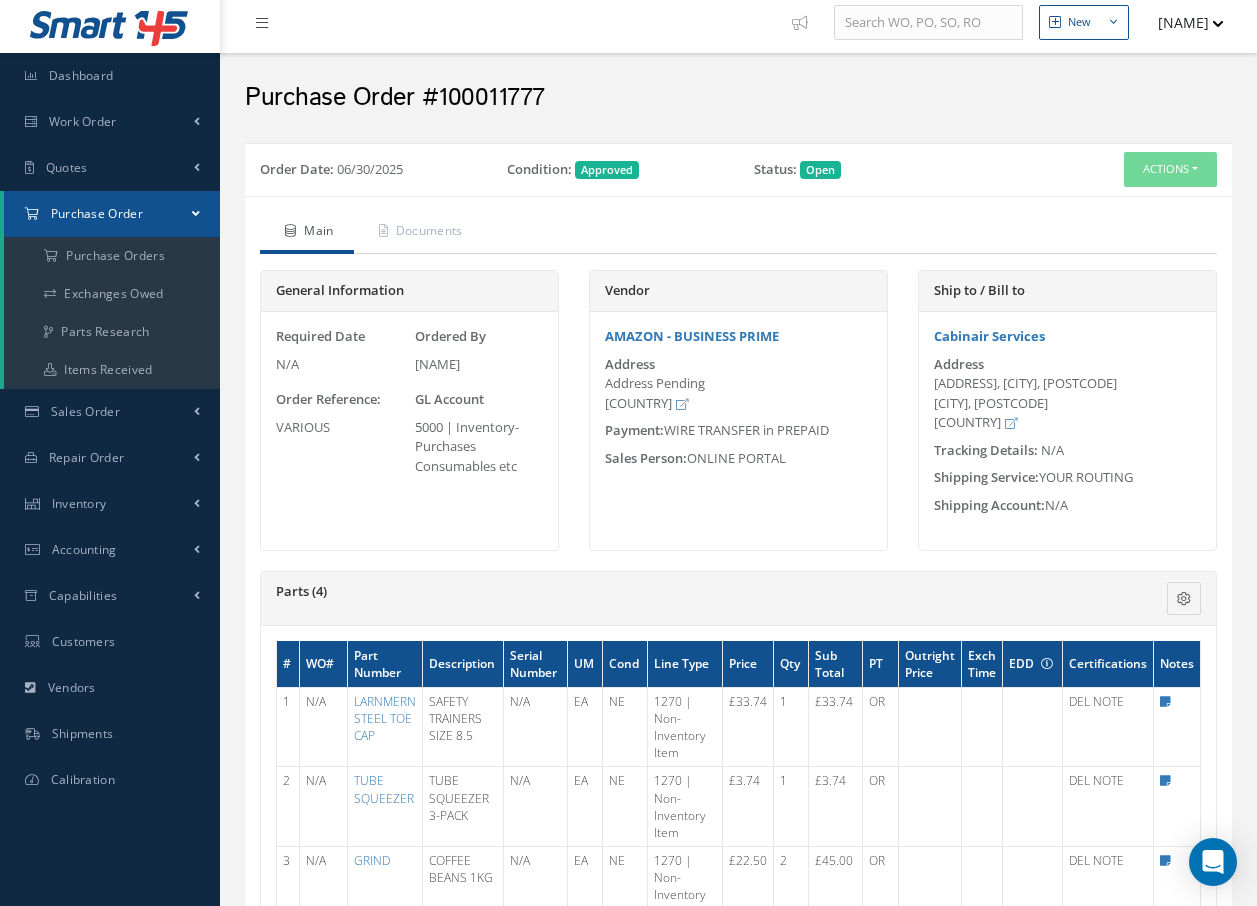 scroll, scrollTop: 0, scrollLeft: 0, axis: both 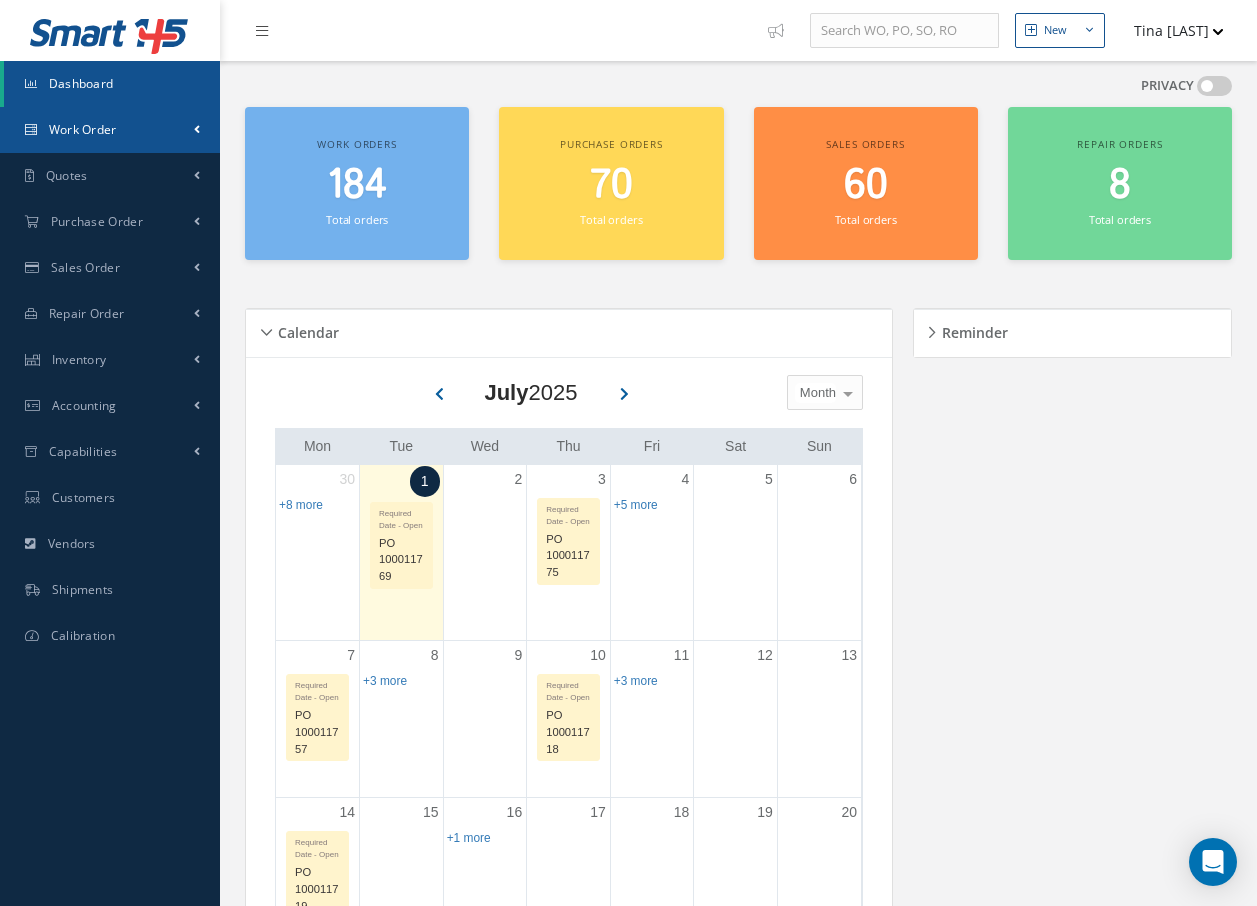 click on "Work Order" at bounding box center [110, 130] 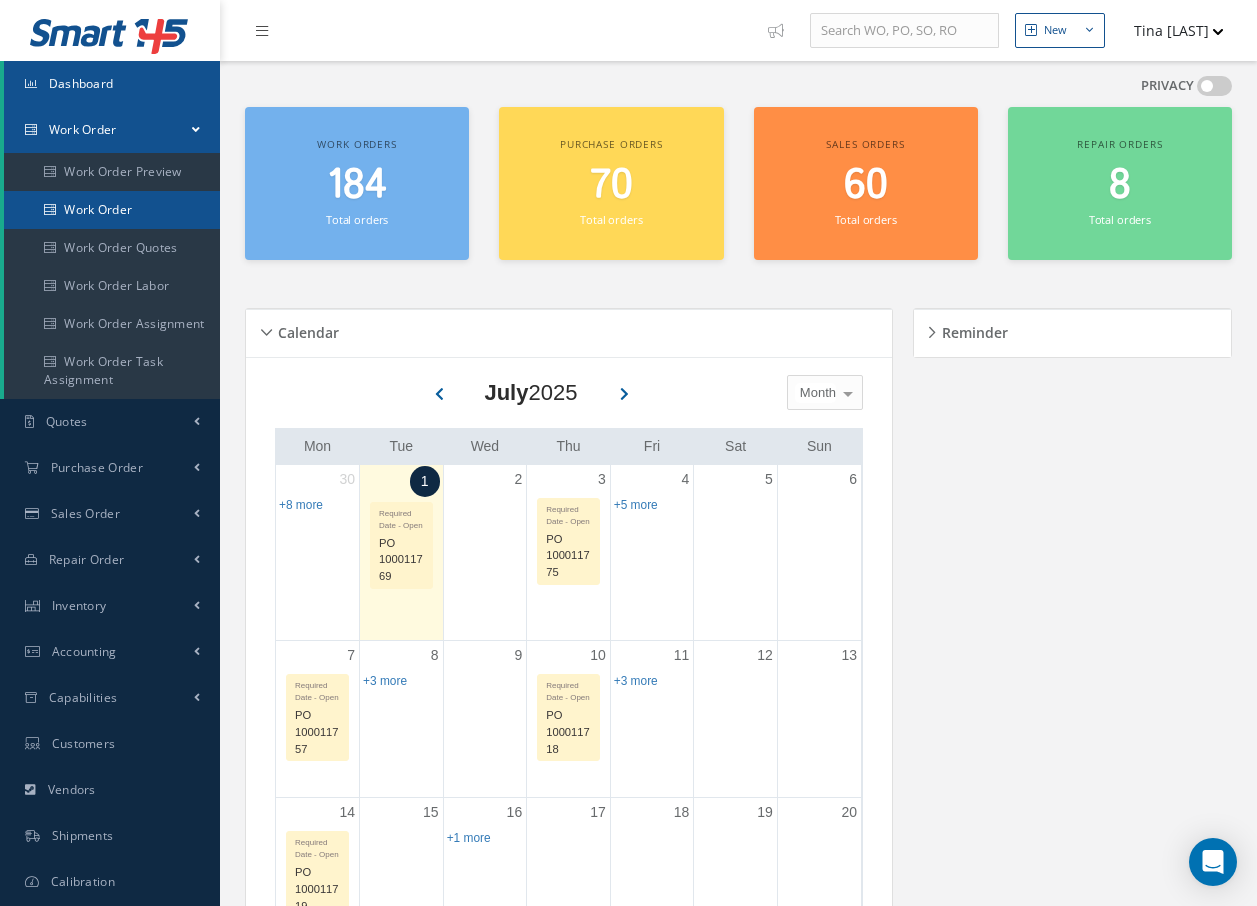 click on "Work Order" at bounding box center (112, 210) 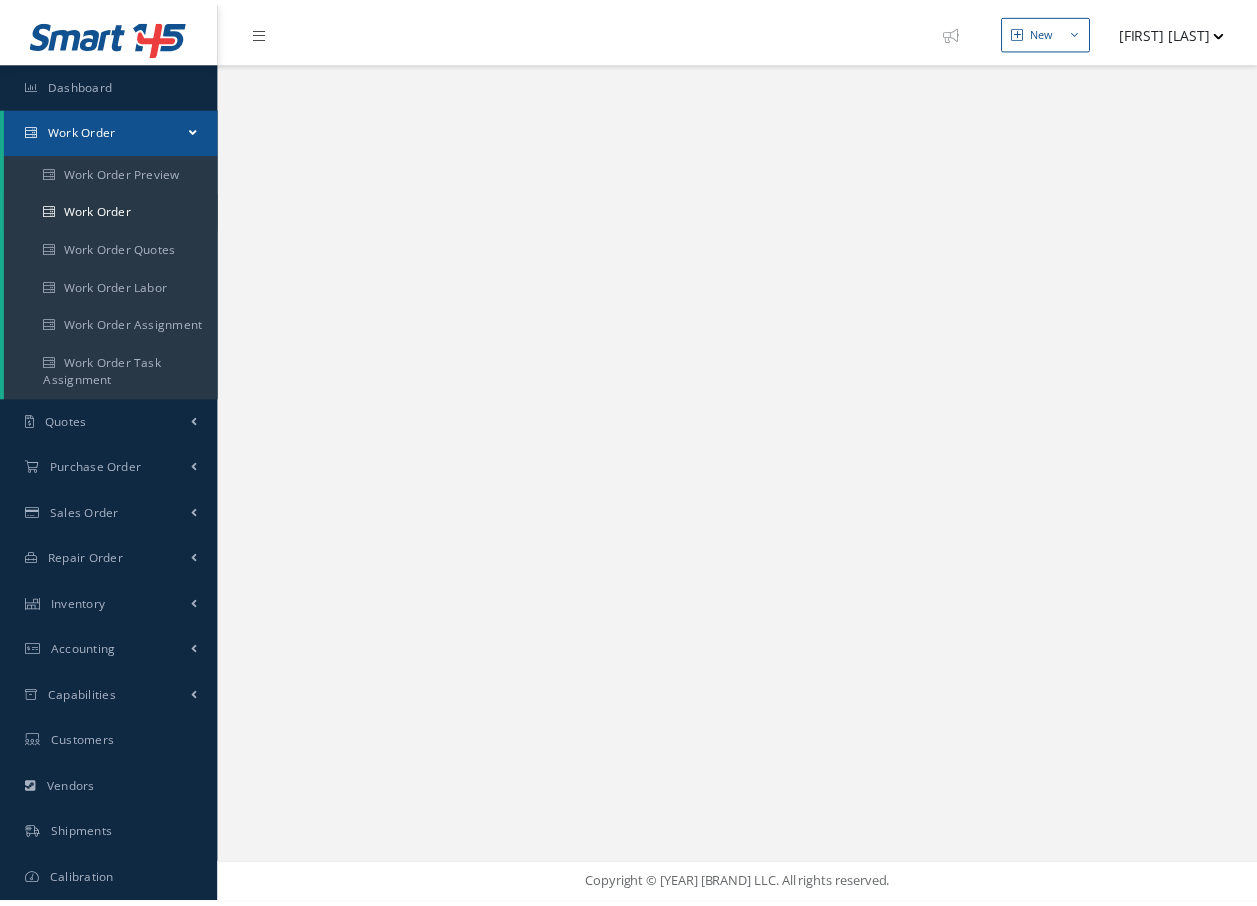 scroll, scrollTop: 0, scrollLeft: 0, axis: both 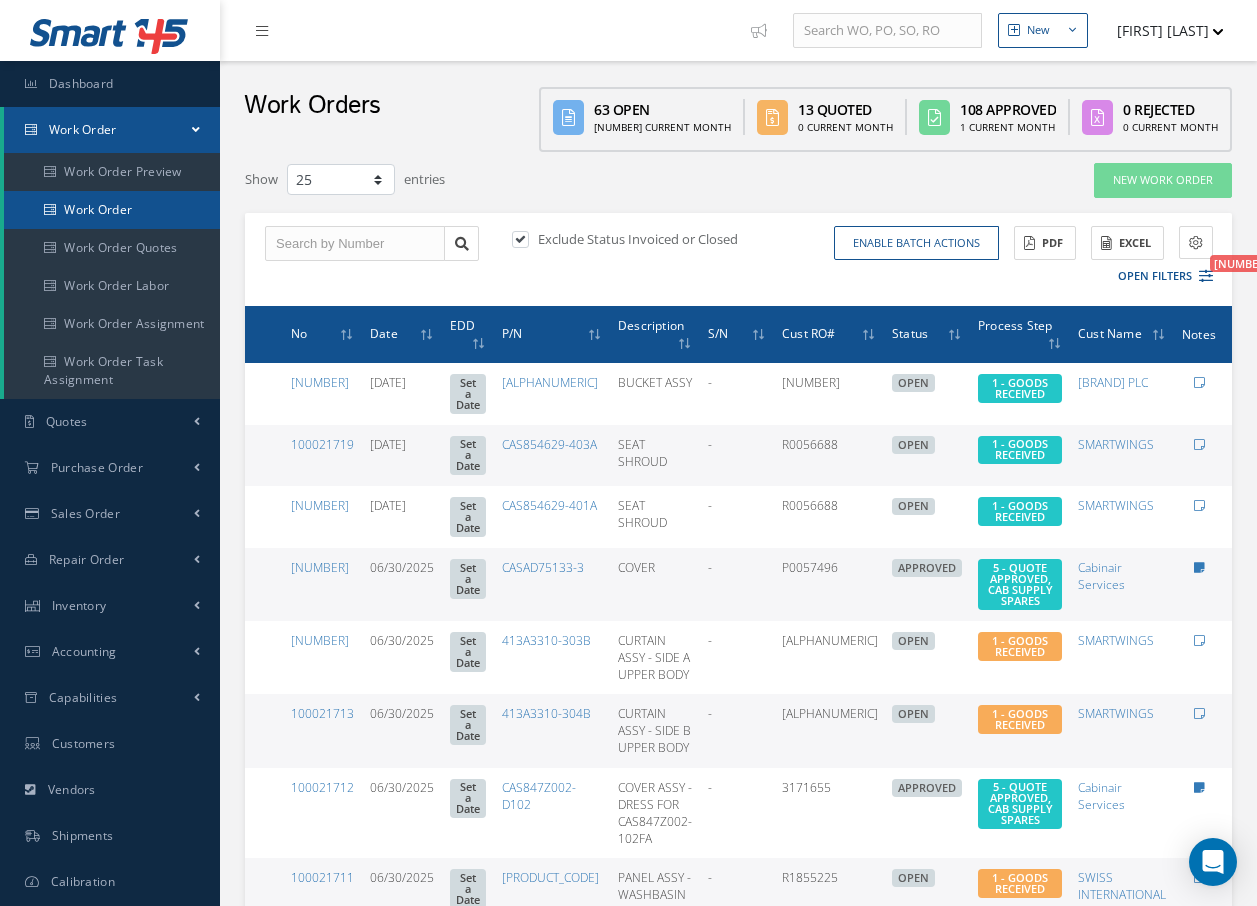 click on "Work Order" at bounding box center (112, 210) 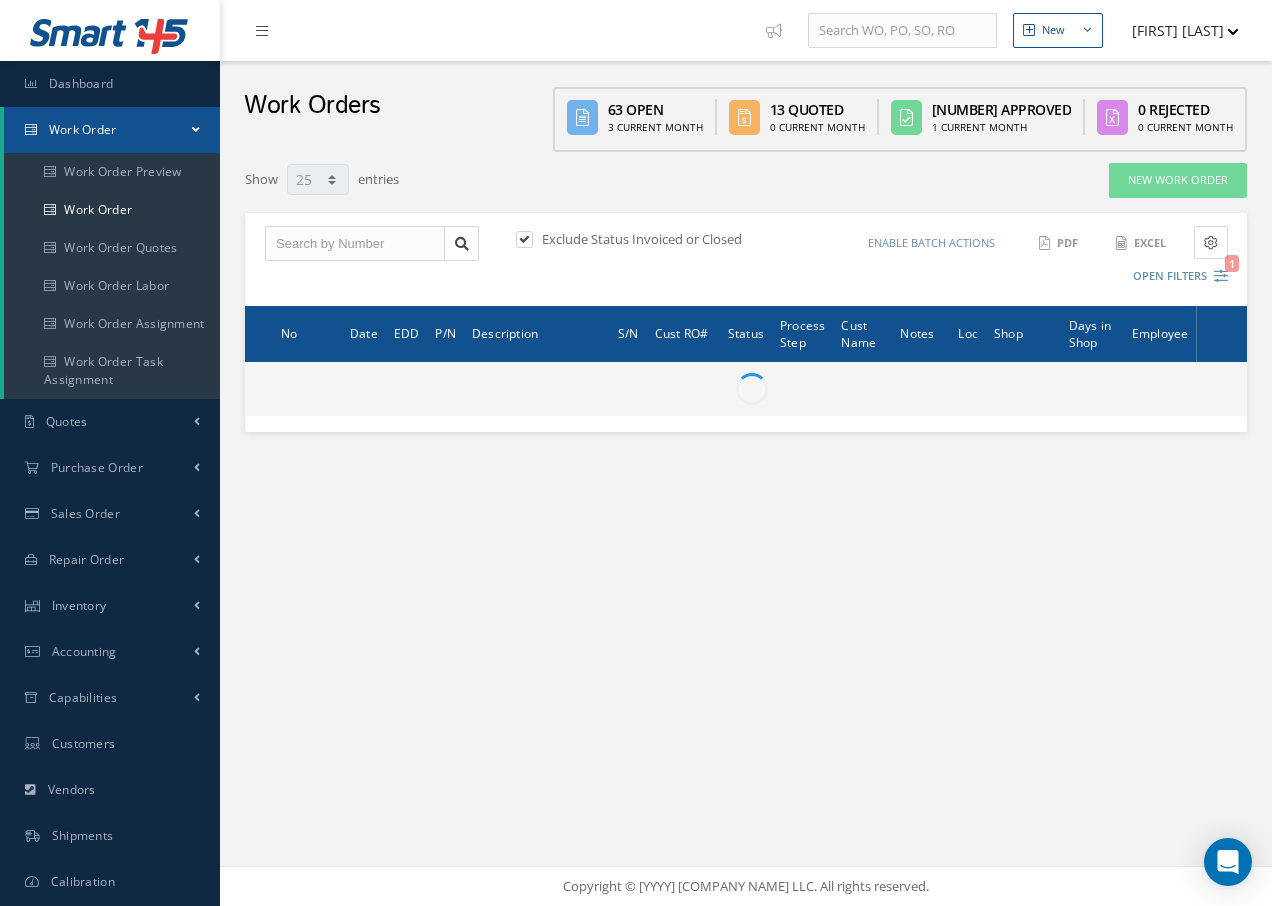scroll, scrollTop: 0, scrollLeft: 0, axis: both 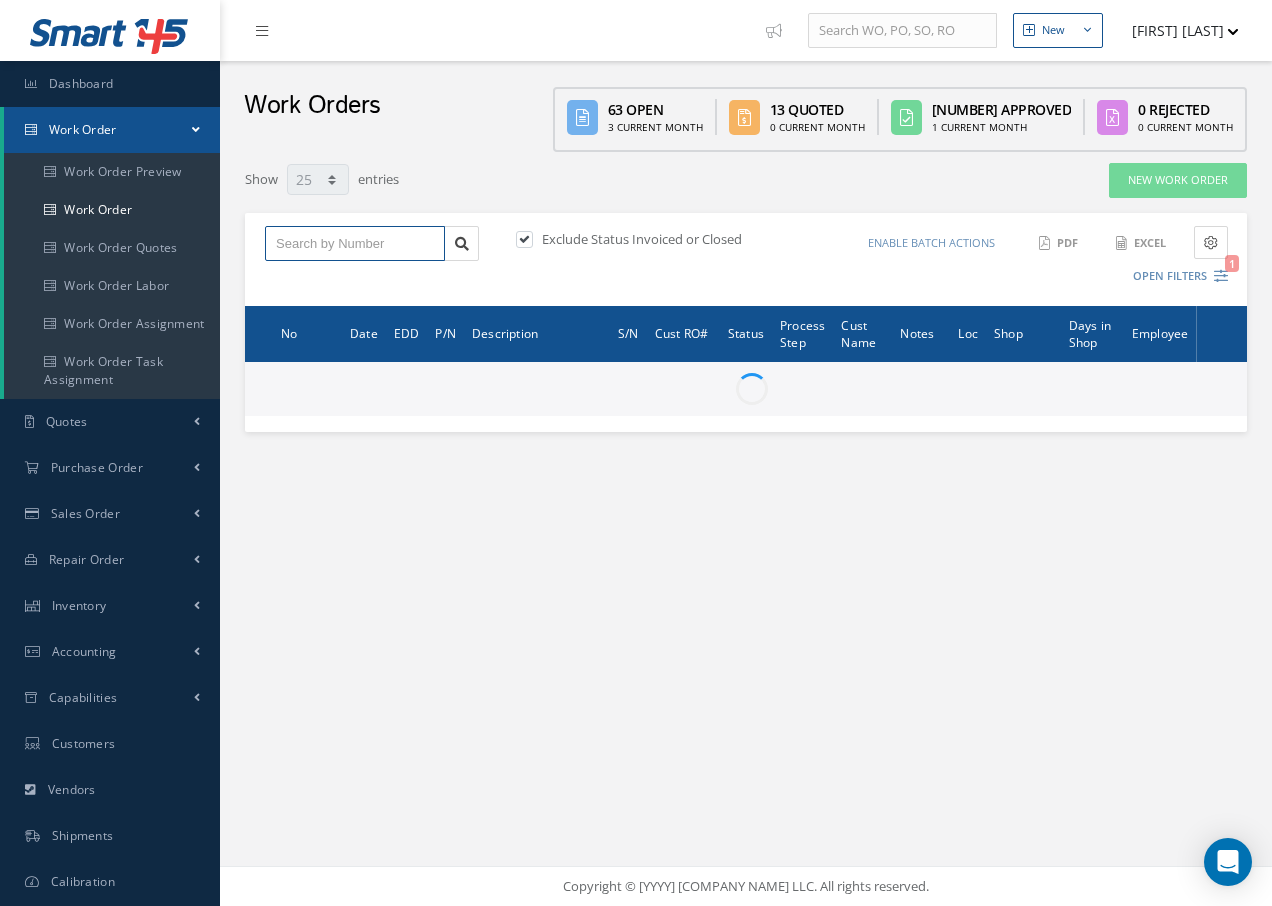click at bounding box center (355, 244) 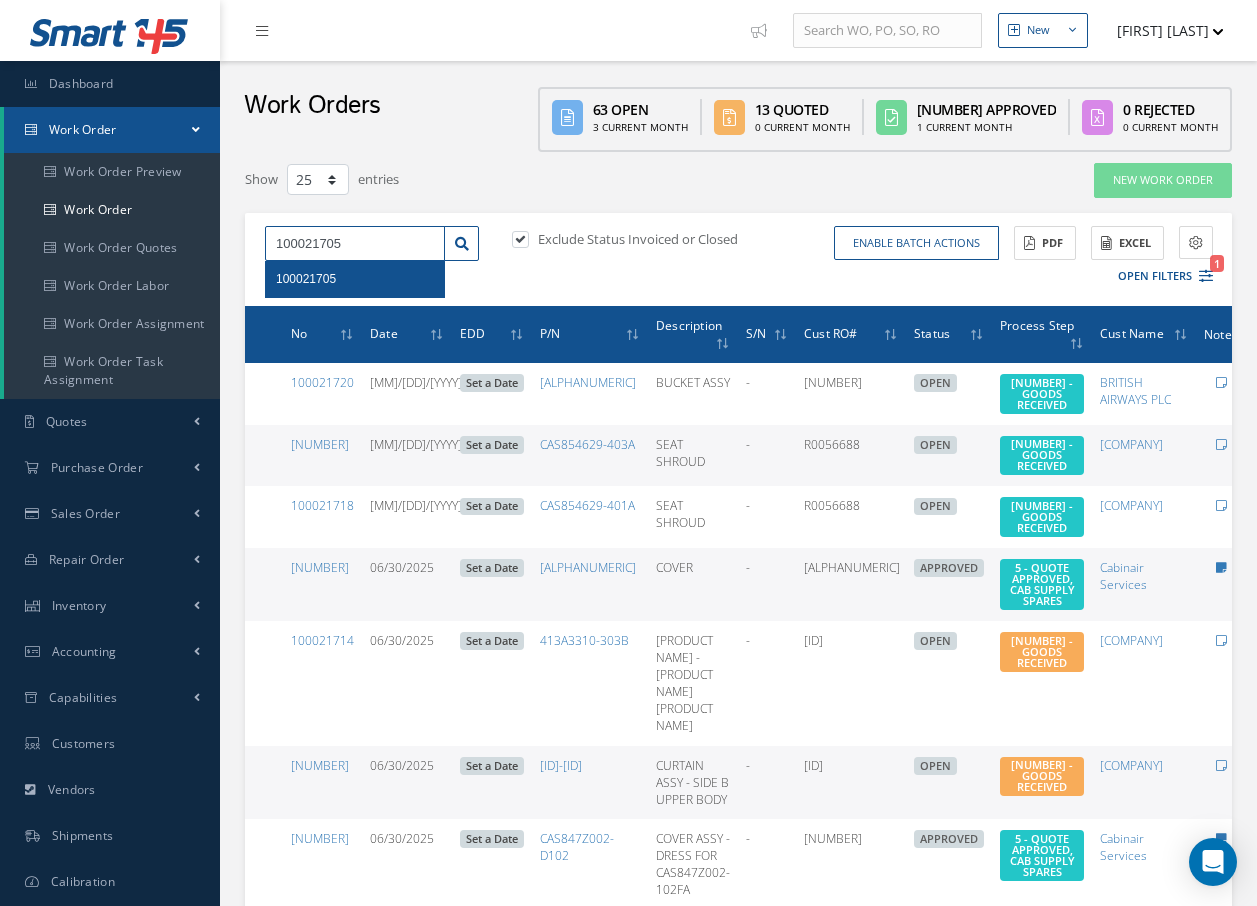 type on "[NUMBER]" 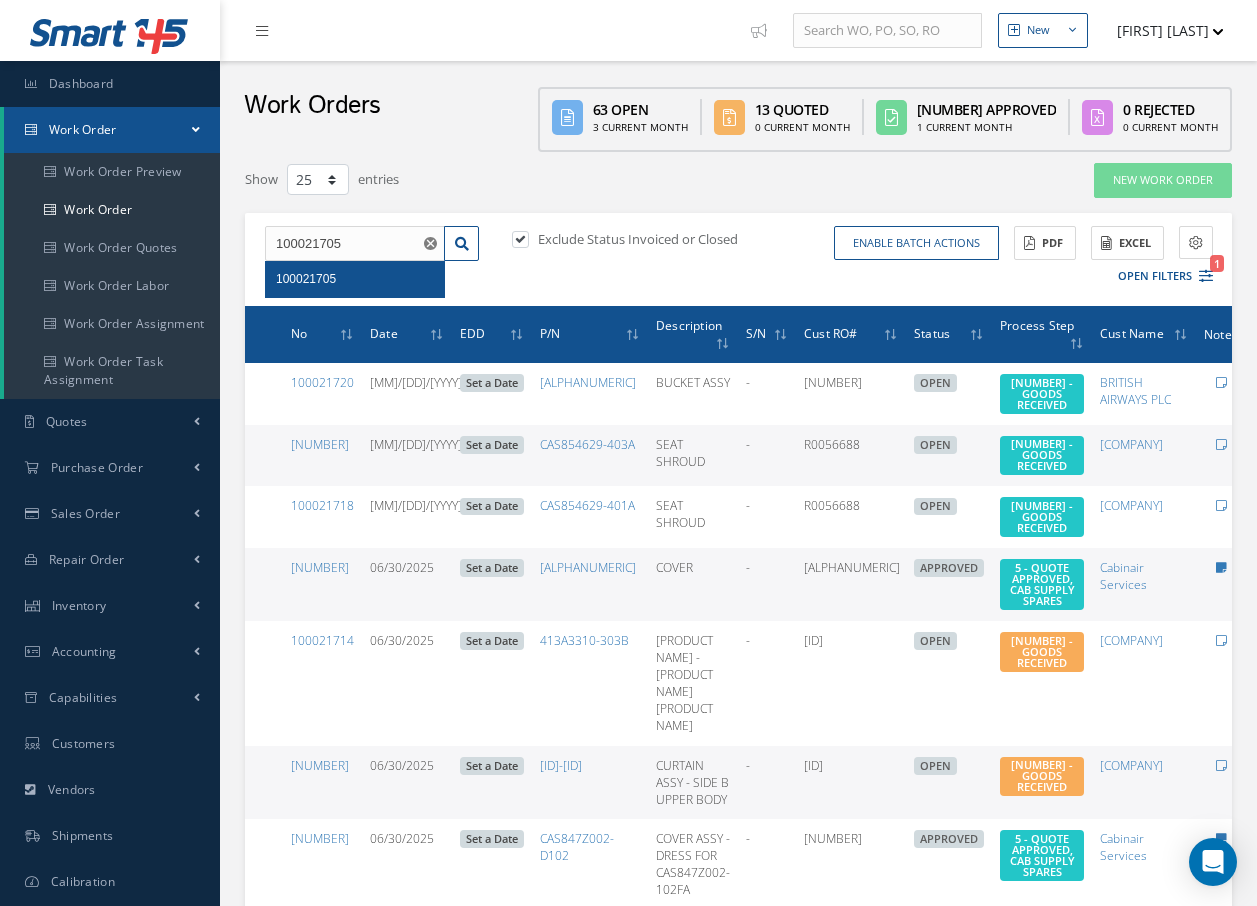click on "[NUMBER]" at bounding box center [355, 279] 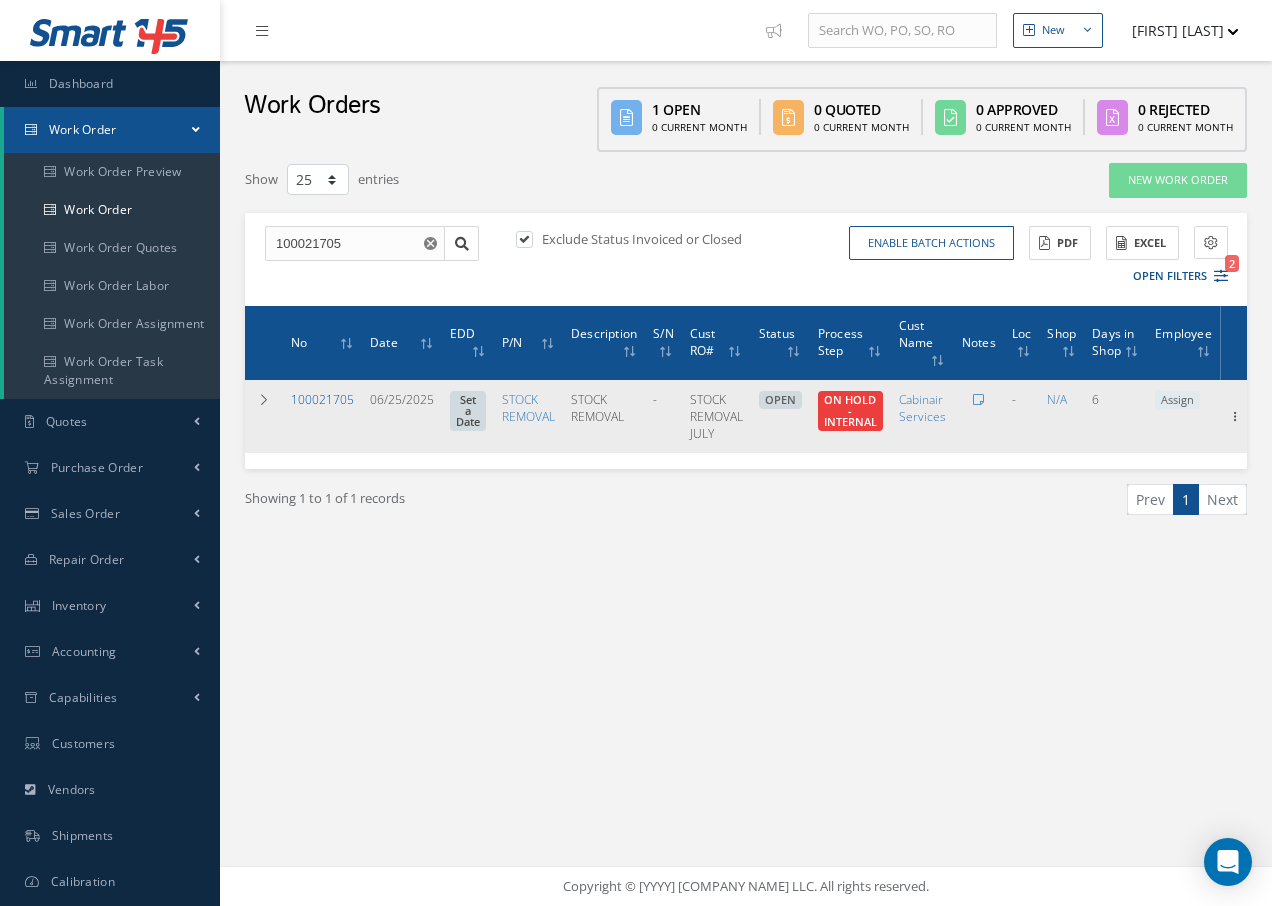 click on "[NUMBER]" at bounding box center [322, 399] 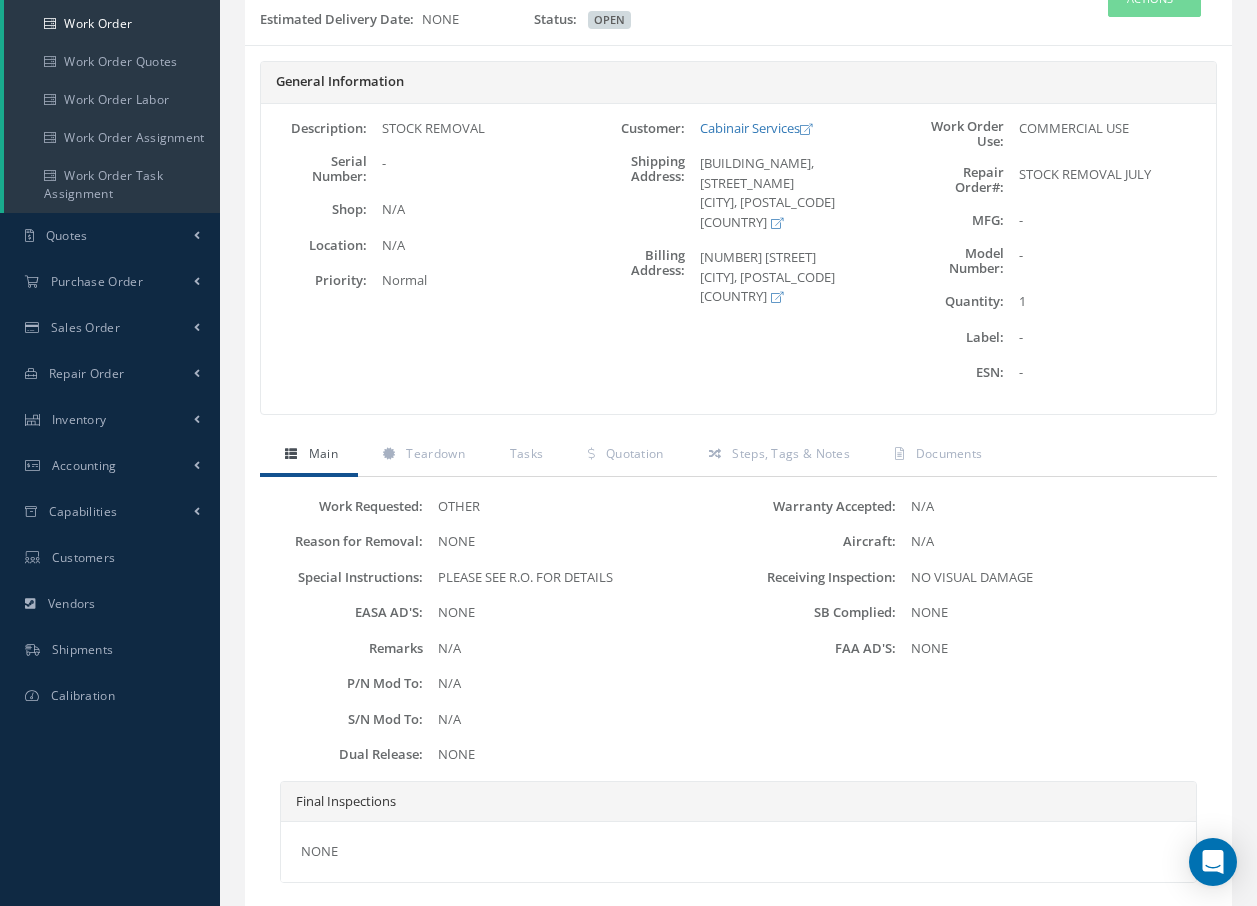 scroll, scrollTop: 317, scrollLeft: 0, axis: vertical 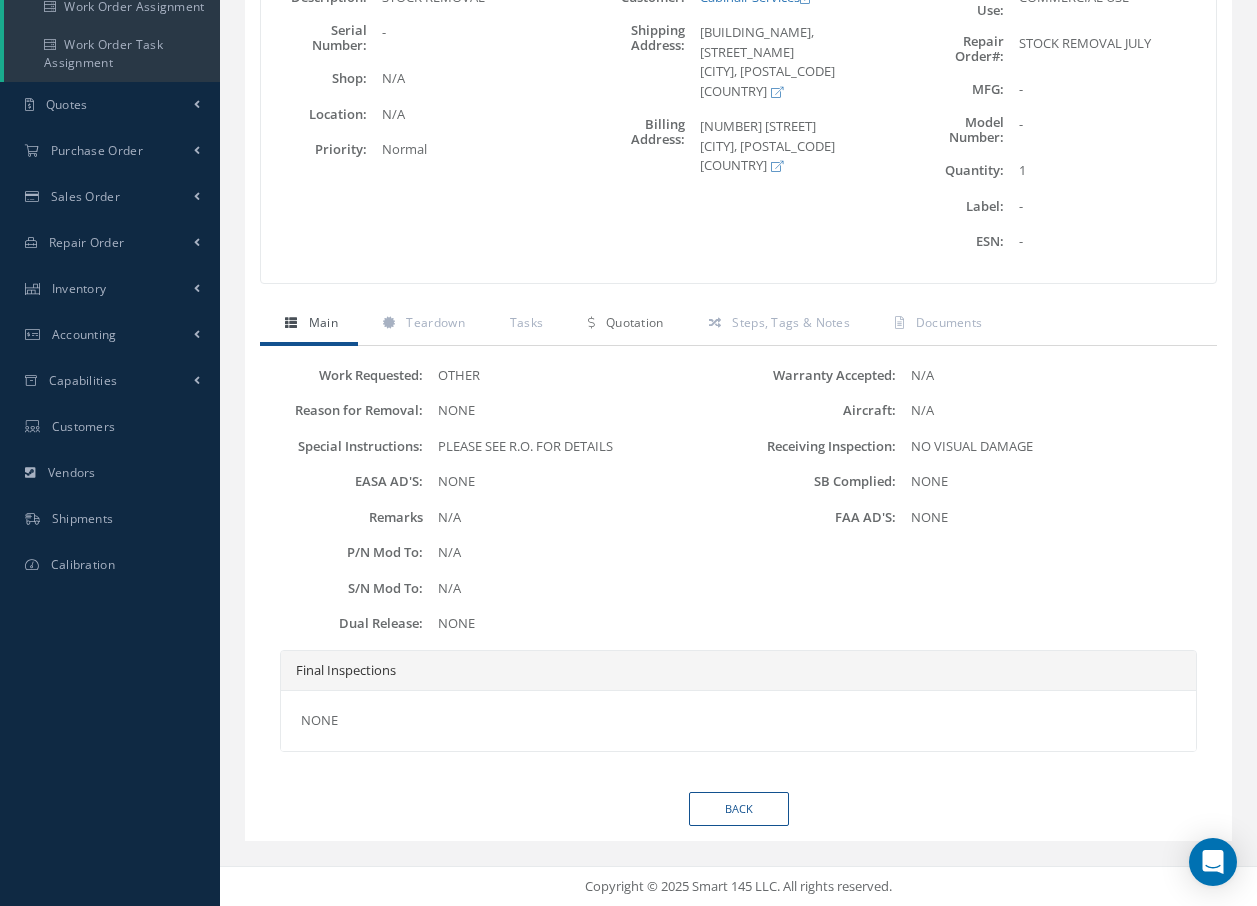 click on "Quotation" at bounding box center [635, 322] 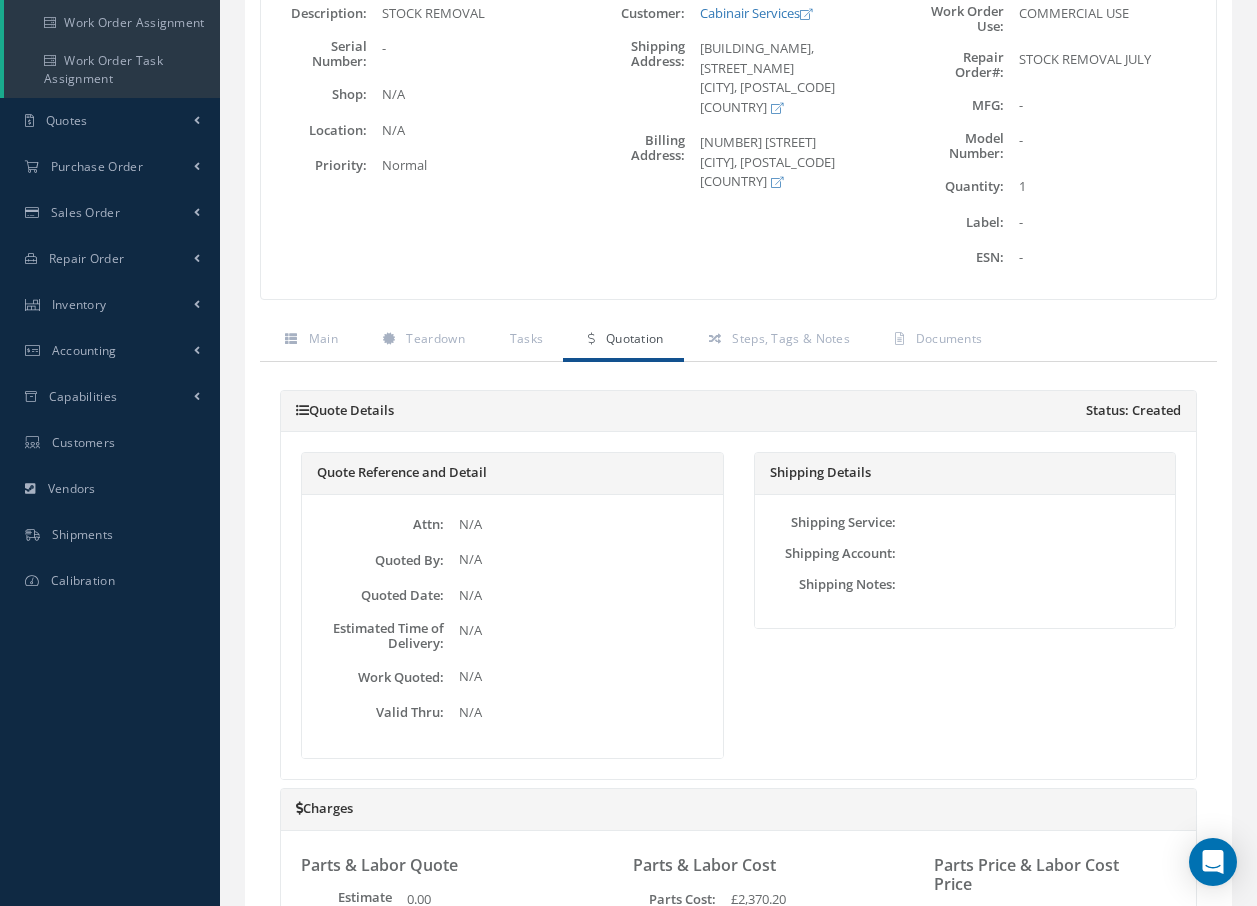 scroll, scrollTop: 0, scrollLeft: 0, axis: both 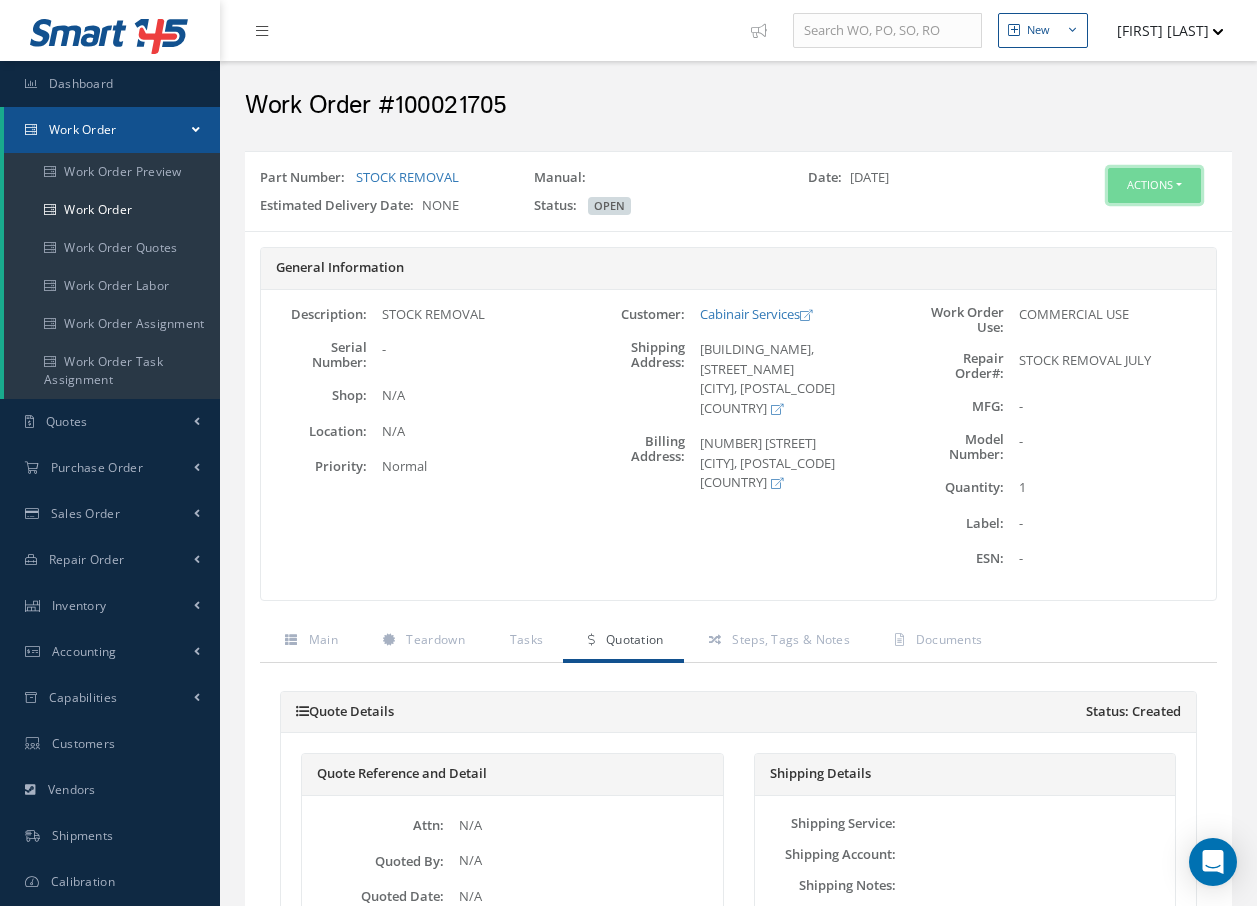 click on "Actions" at bounding box center (1154, 185) 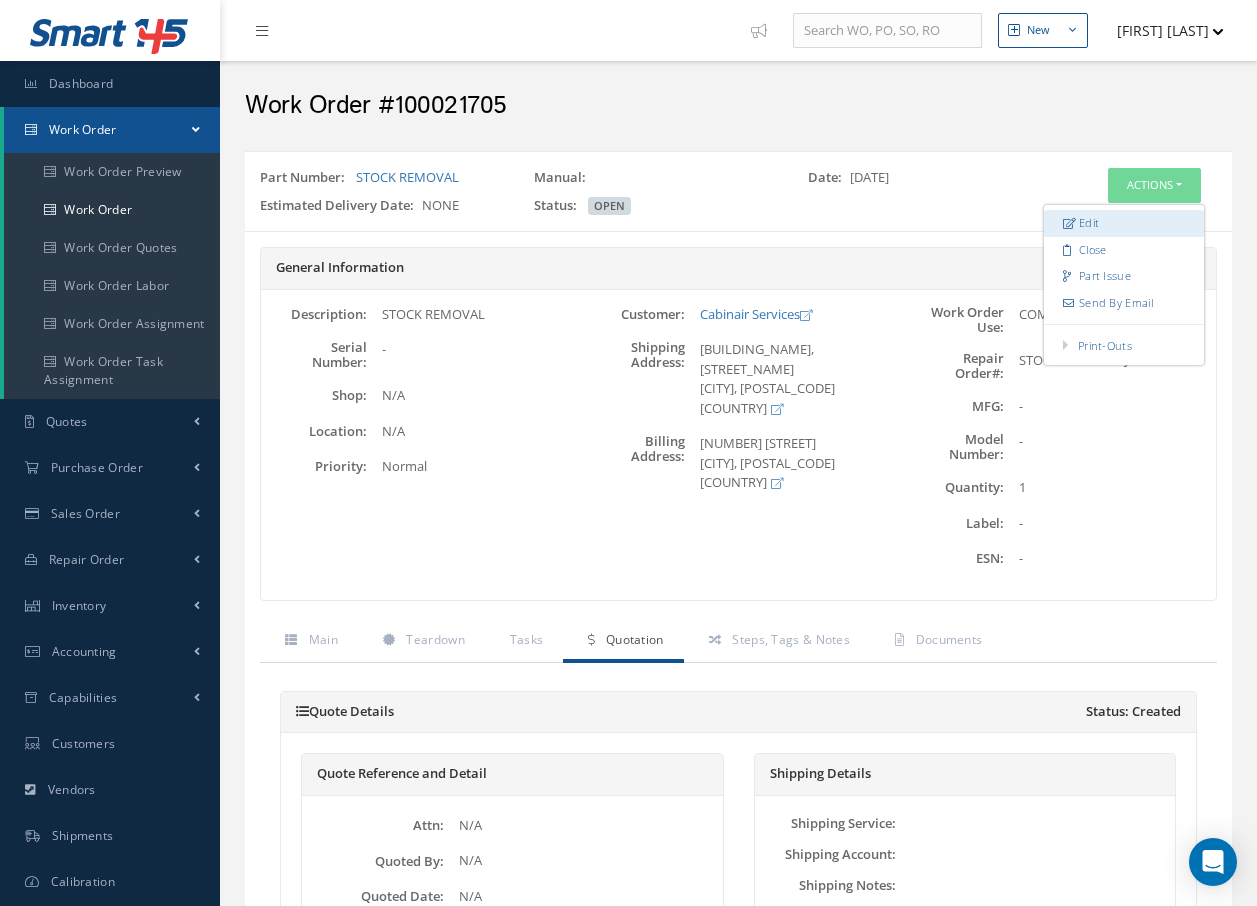 click on "Edit" at bounding box center [1124, 223] 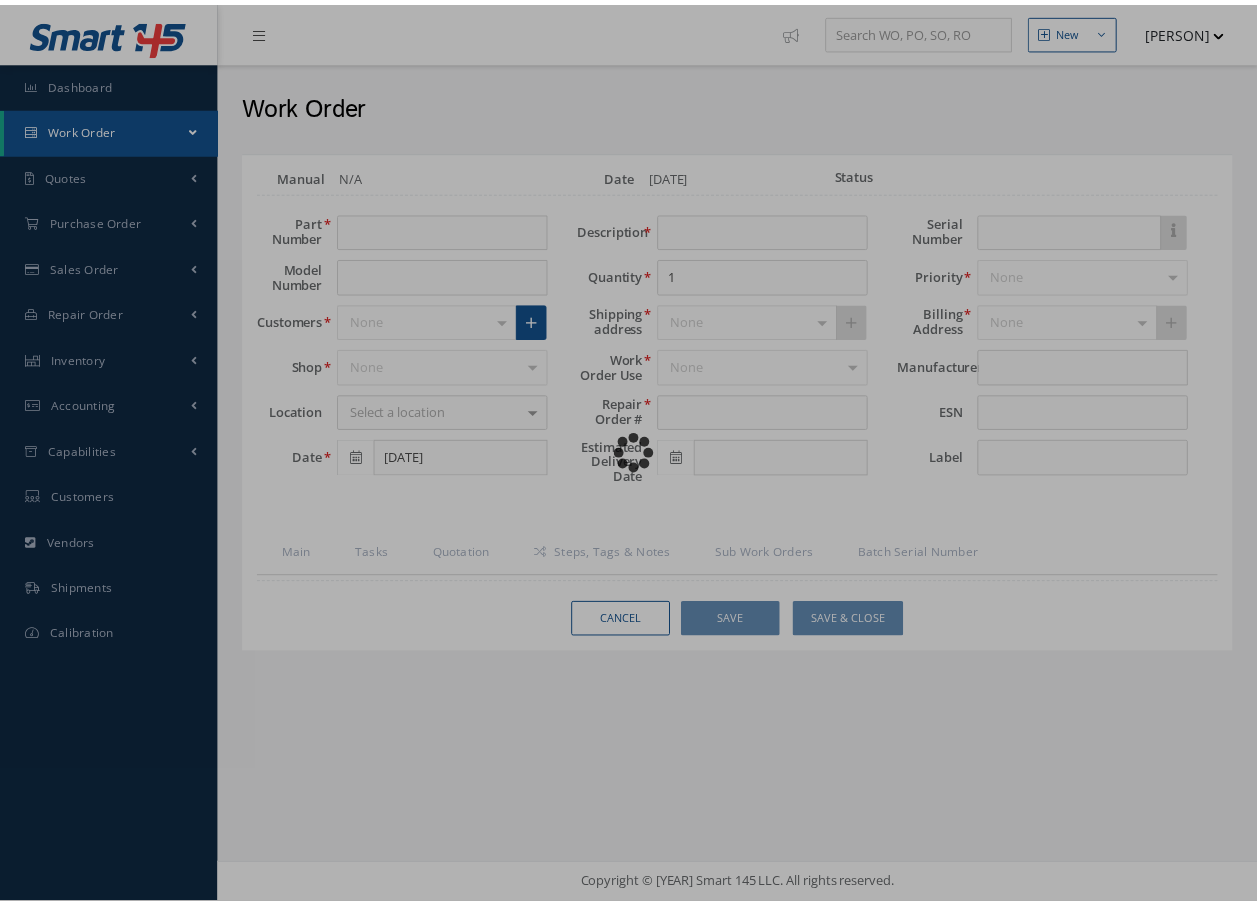 scroll, scrollTop: 0, scrollLeft: 0, axis: both 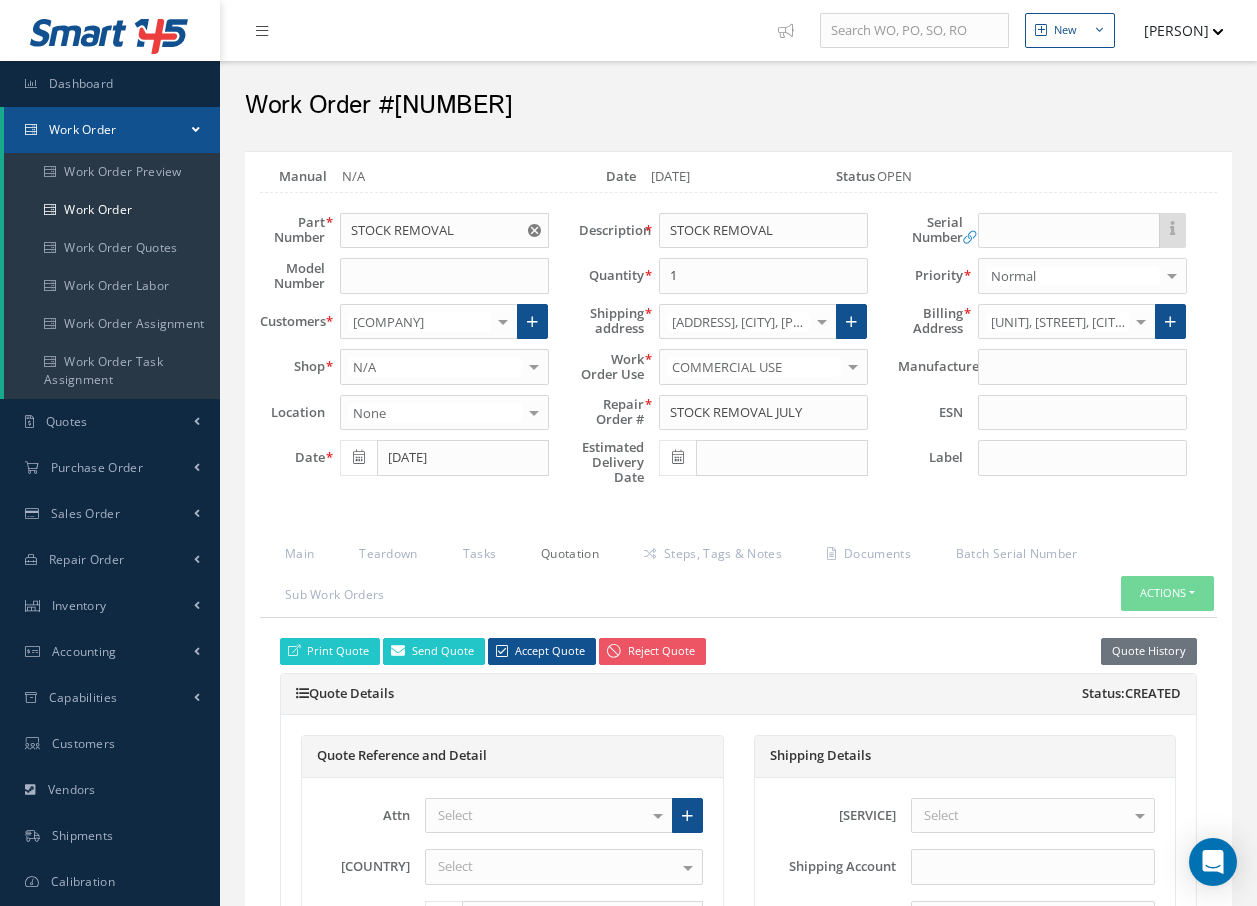 click on "Quotation" at bounding box center (567, 556) 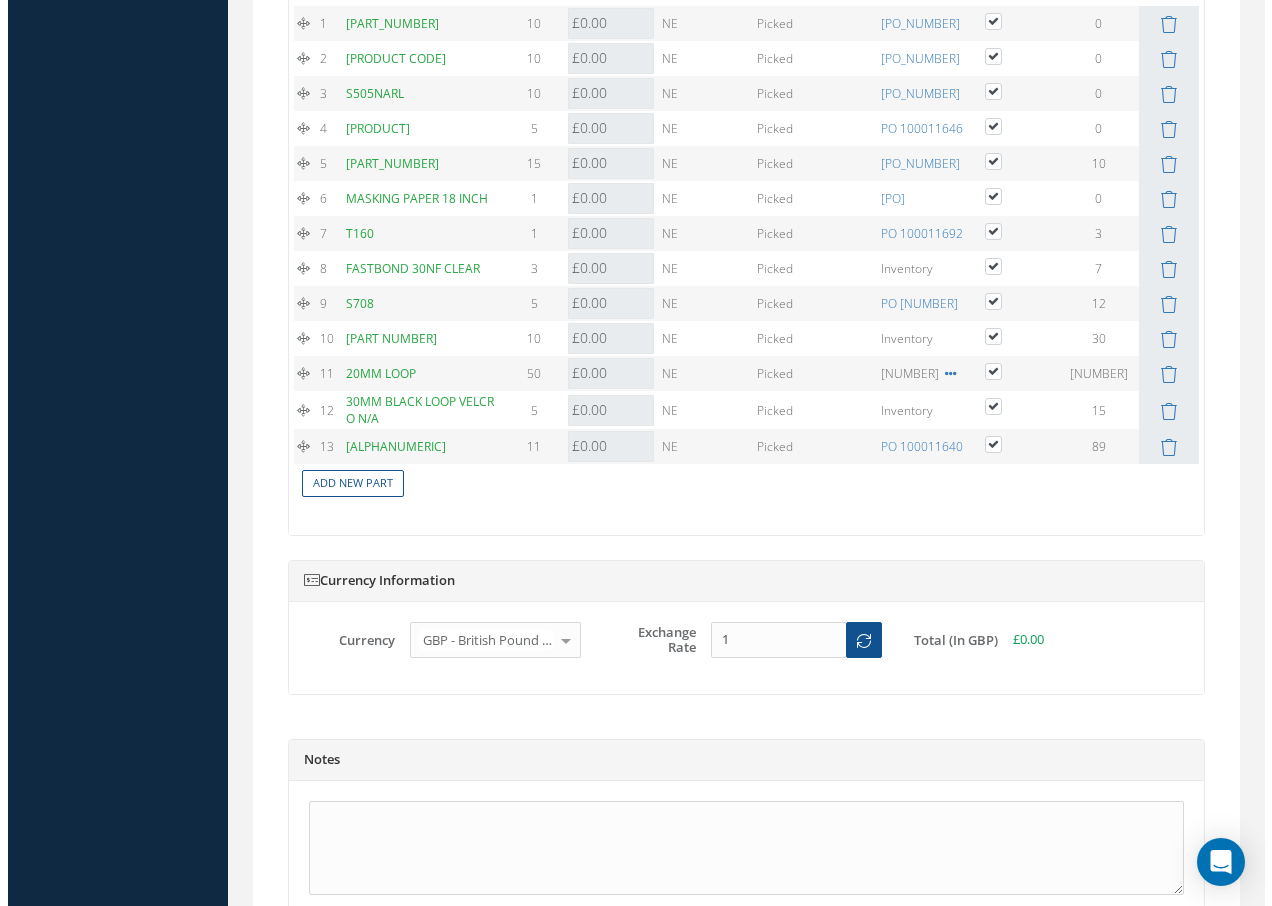 scroll, scrollTop: 2245, scrollLeft: 0, axis: vertical 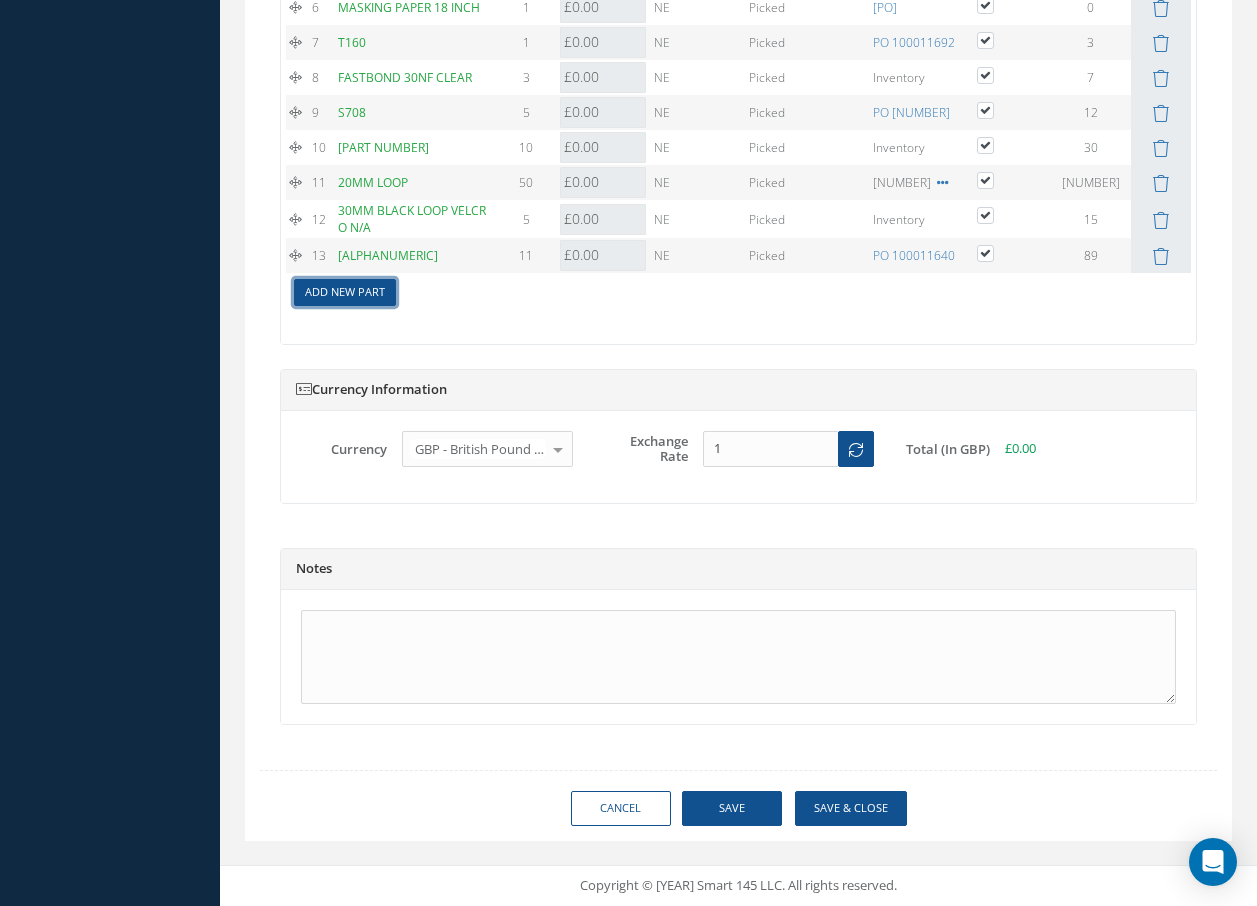 click on "Add New Part" at bounding box center [345, 292] 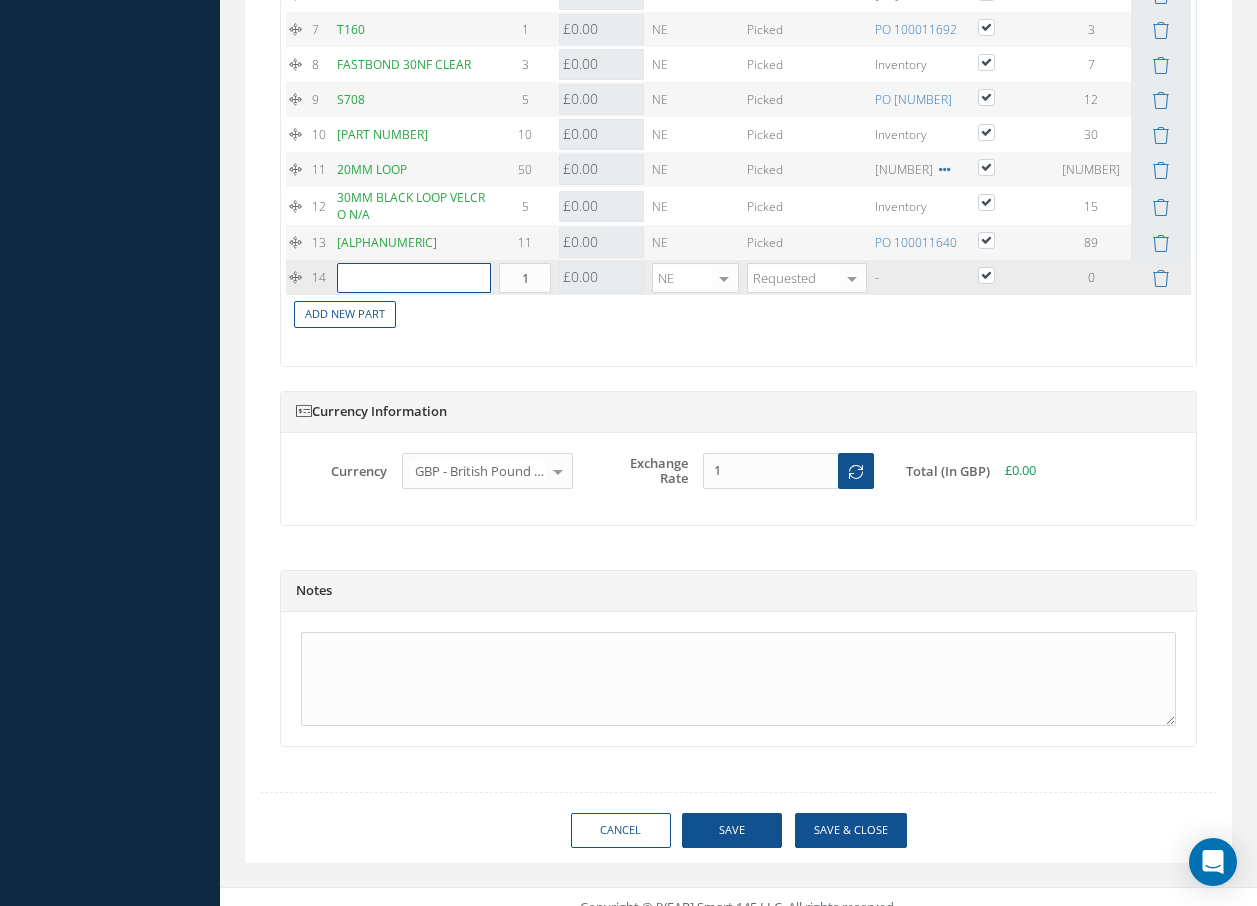 click at bounding box center (414, 278) 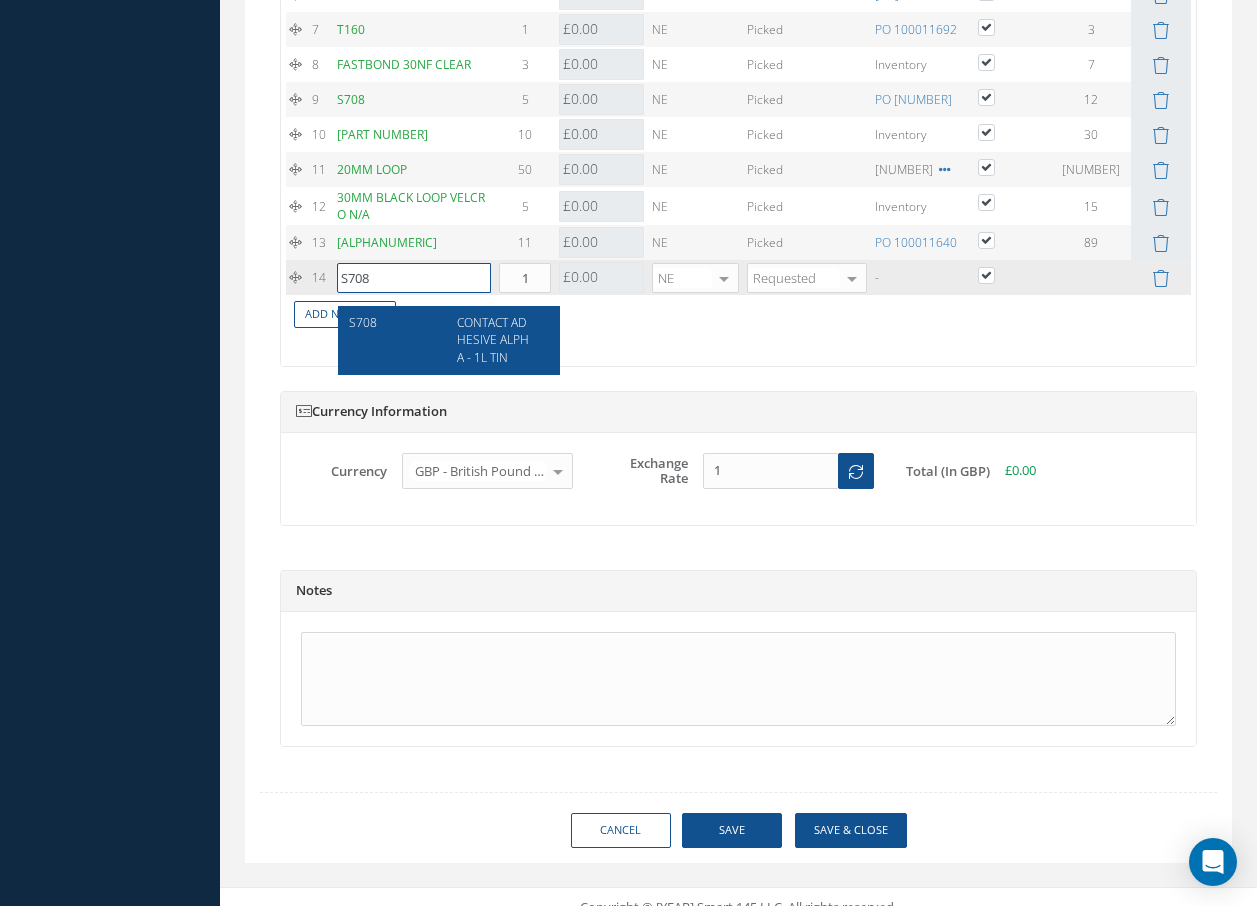 type on "S708" 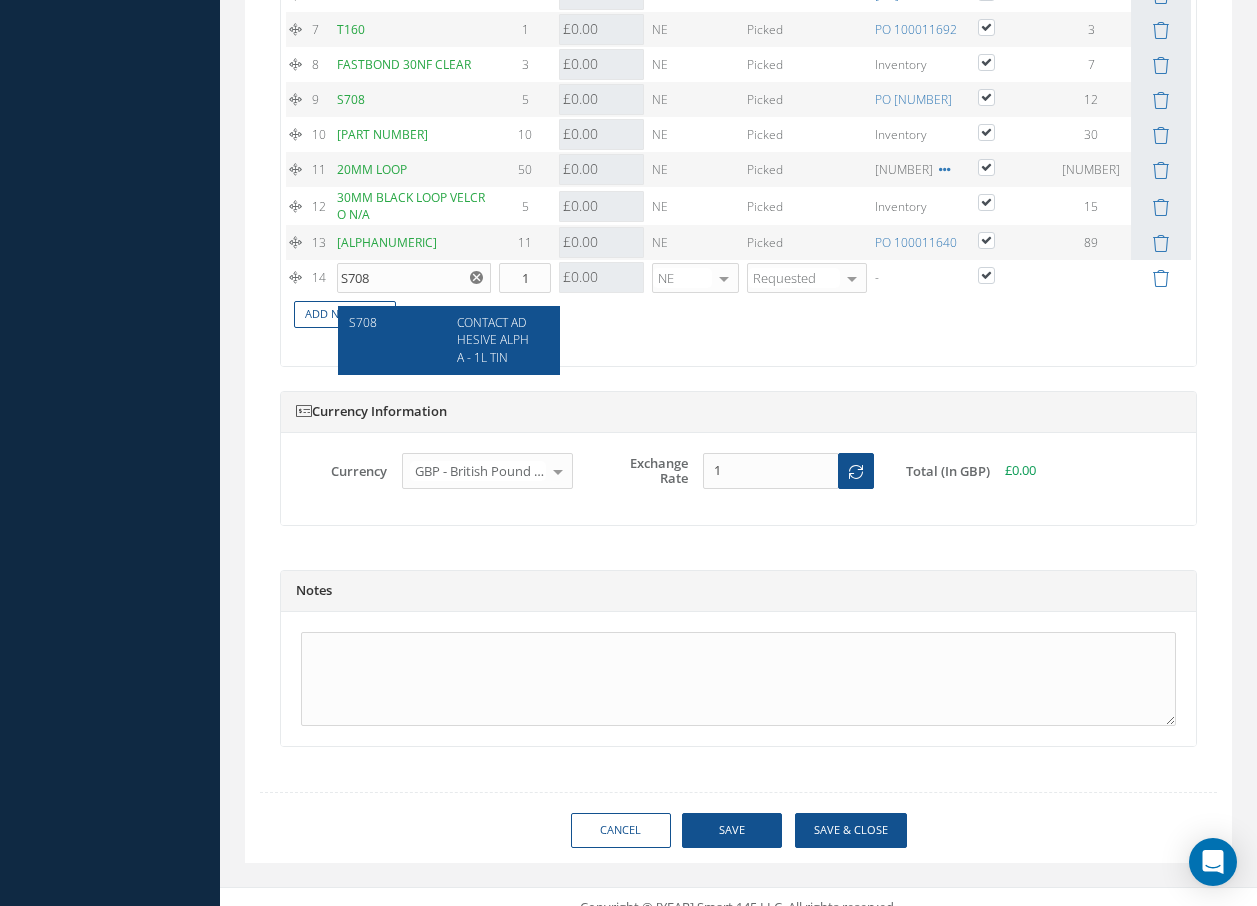 click on "CONTACT ADHESIVE ALPHA - 1L TIN" at bounding box center [363, 322] 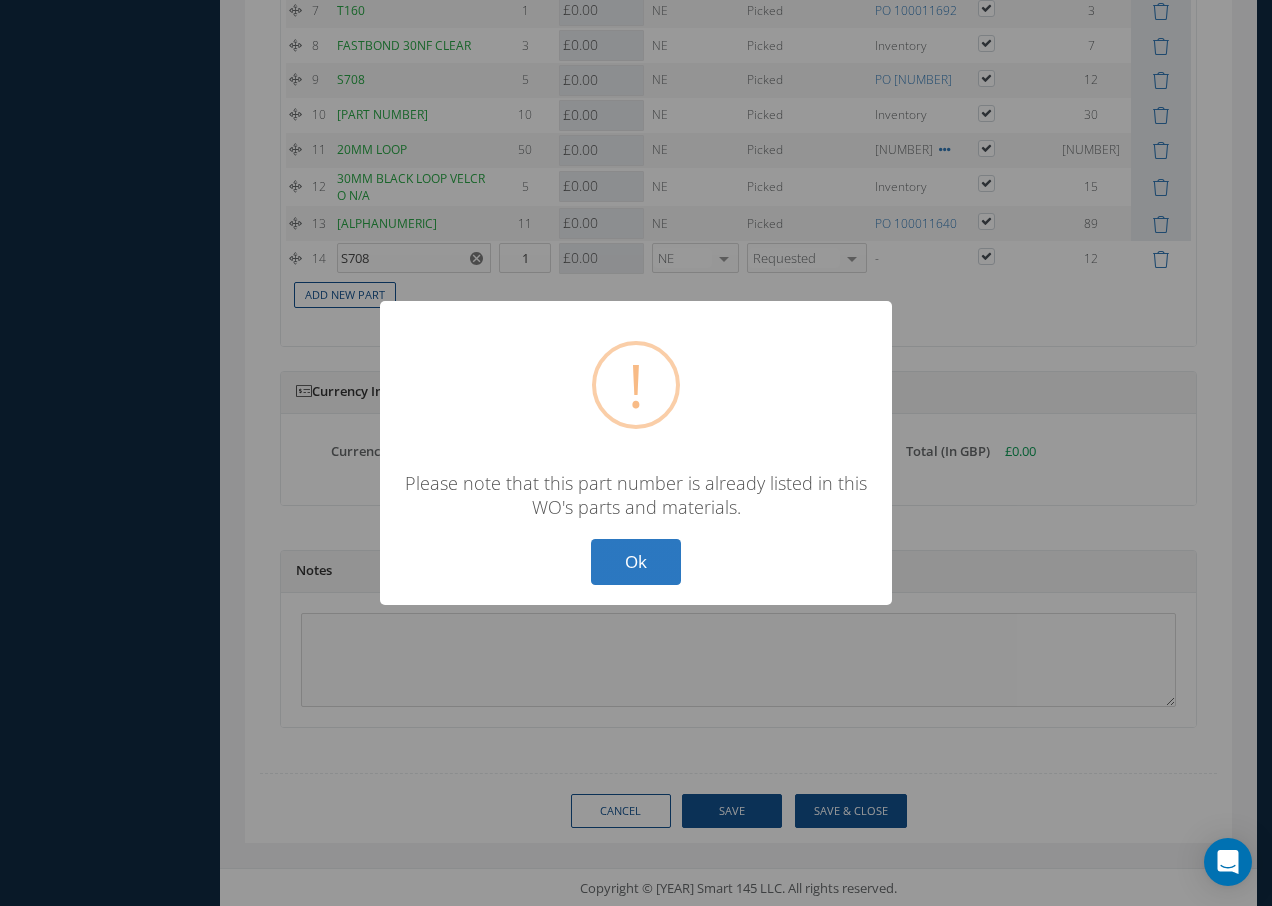 click on "Ok" at bounding box center [636, 562] 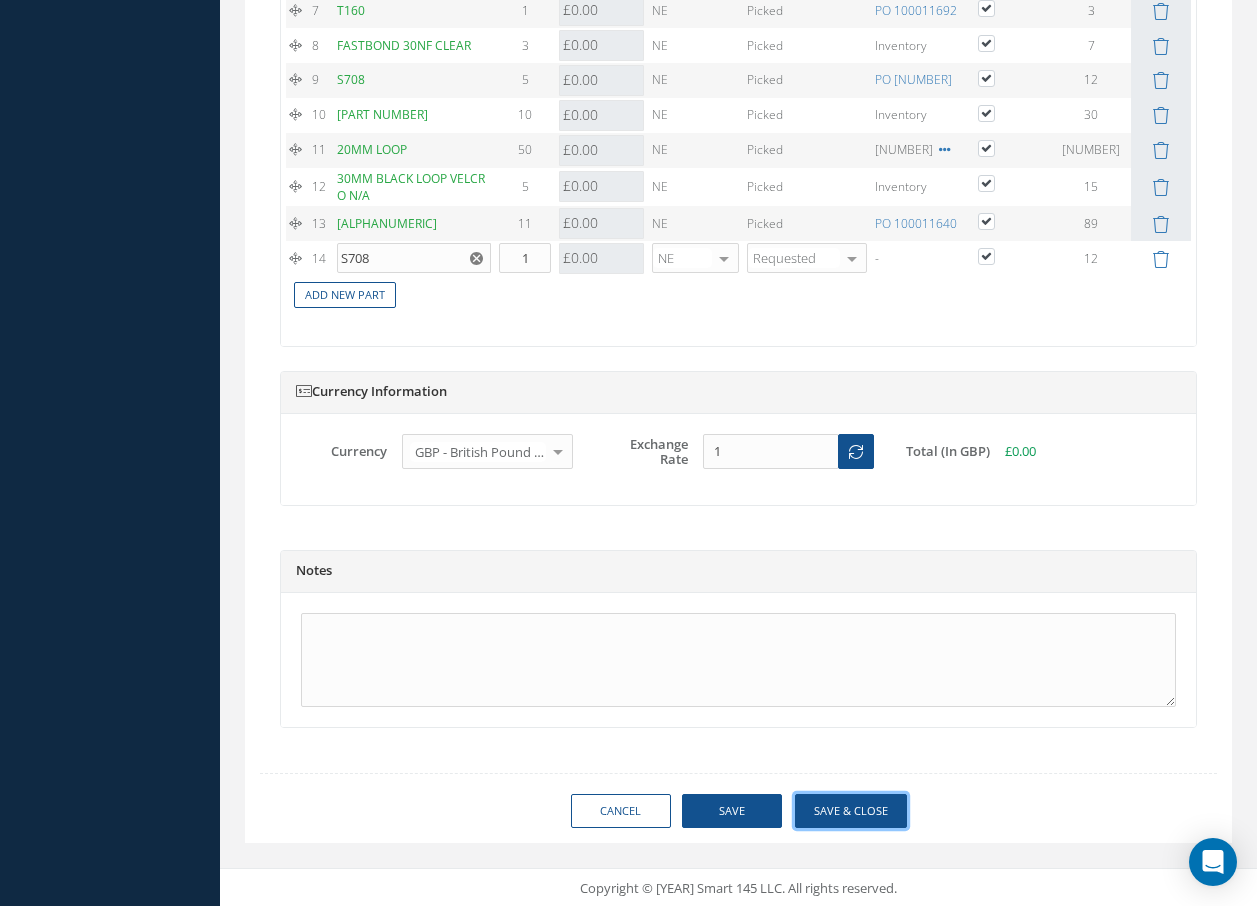 click on "Save & Close" at bounding box center (851, 811) 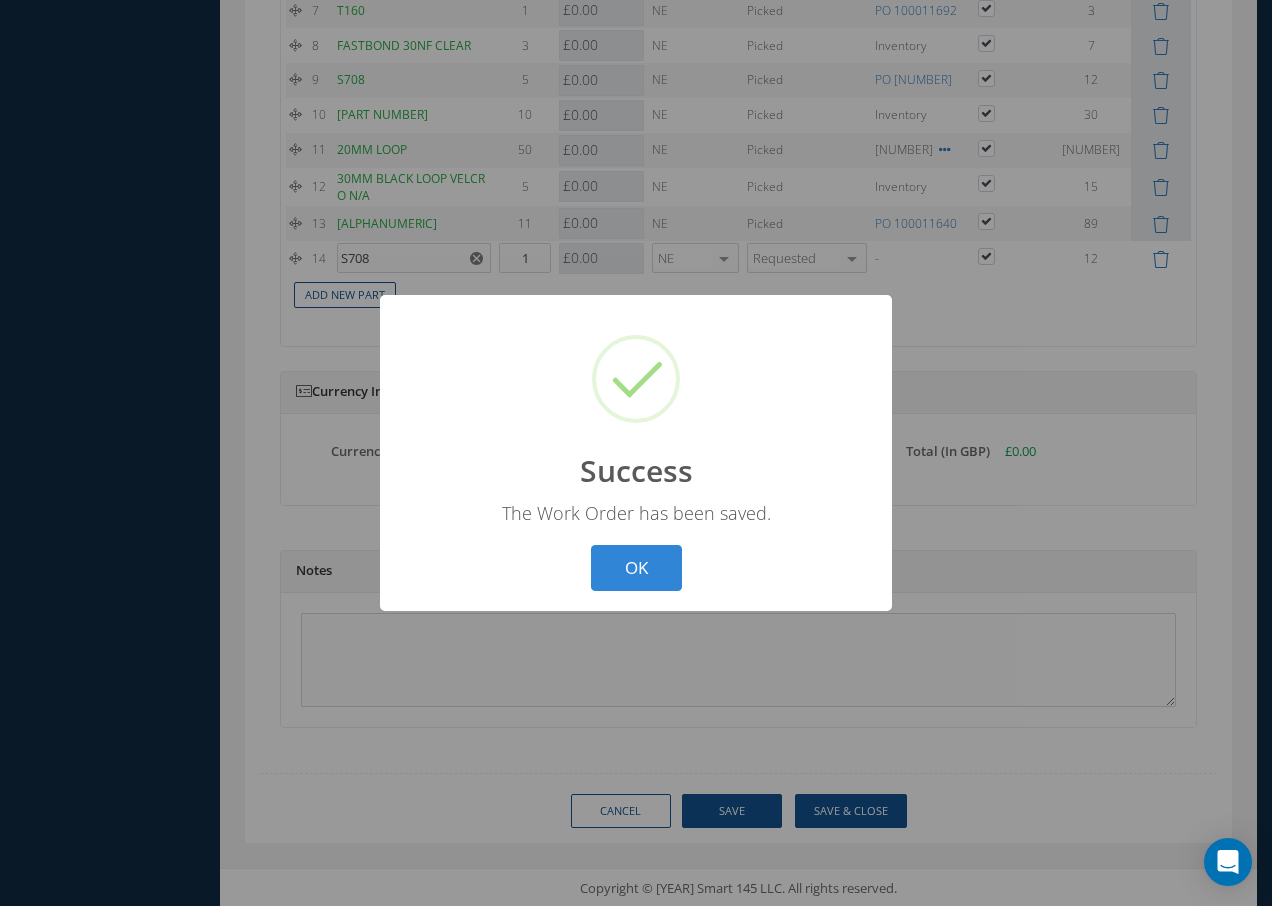 click on "[WORK_ORDER]" at bounding box center (636, 453) 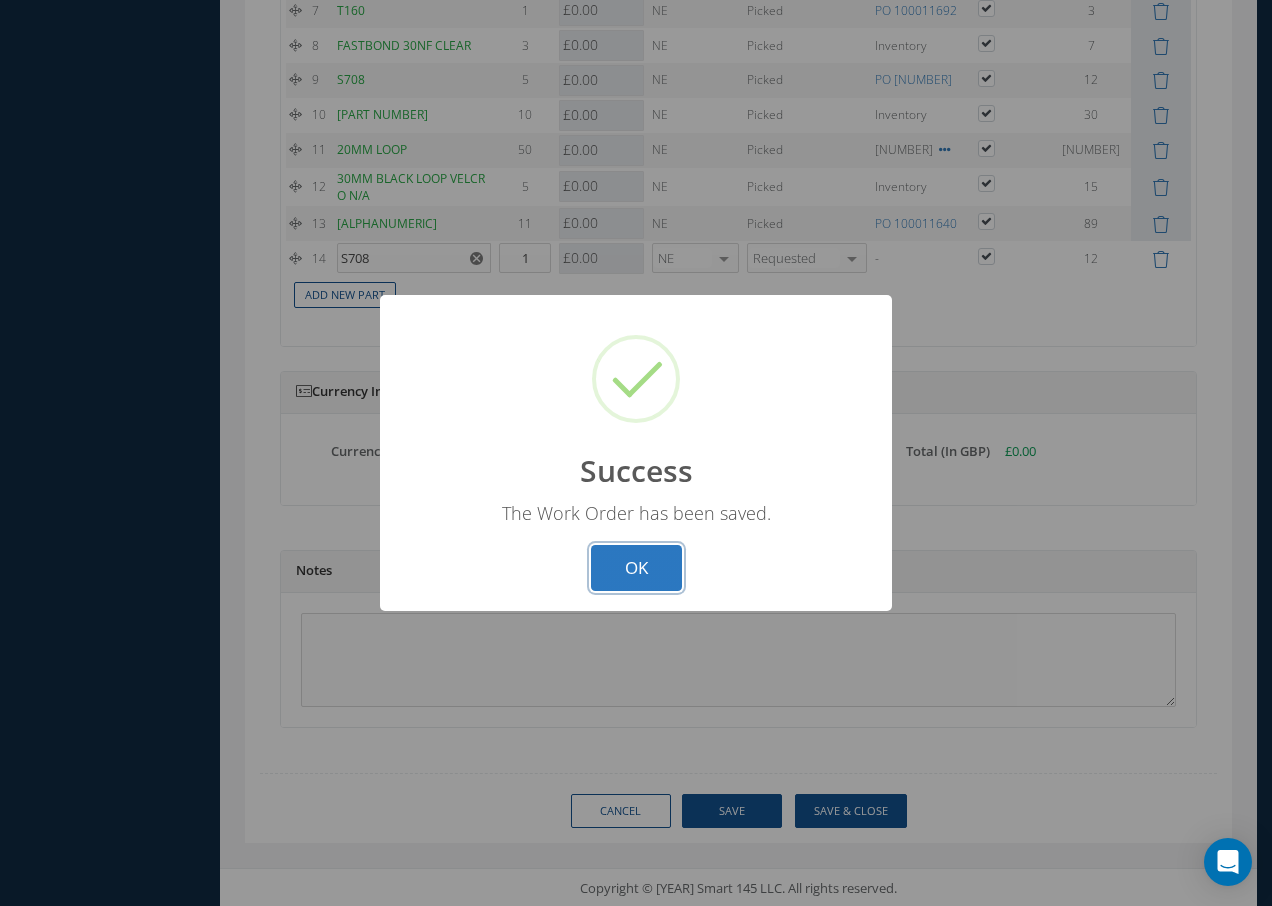 click on "OK" at bounding box center (636, 568) 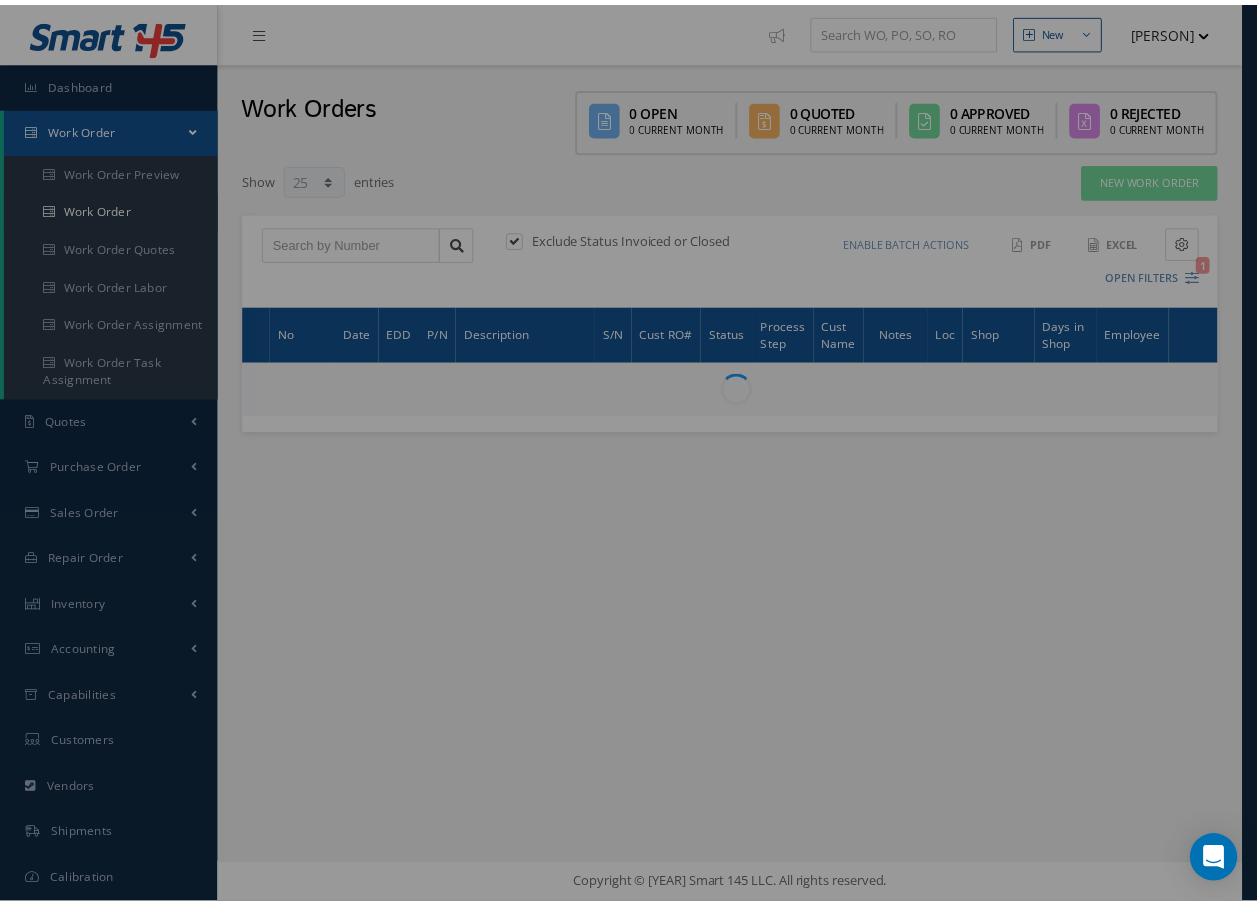 scroll, scrollTop: 0, scrollLeft: 0, axis: both 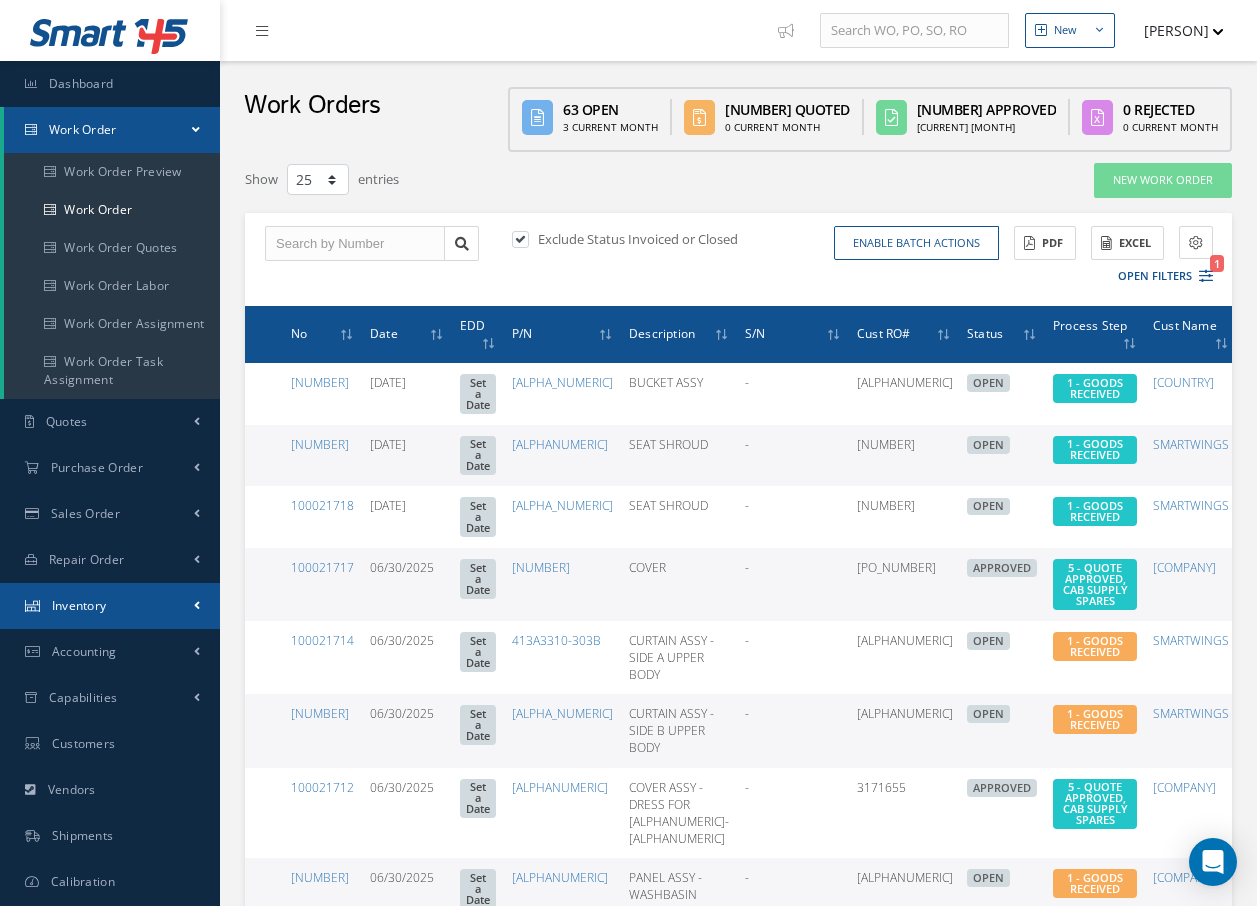 click on "Inventory" at bounding box center [83, 129] 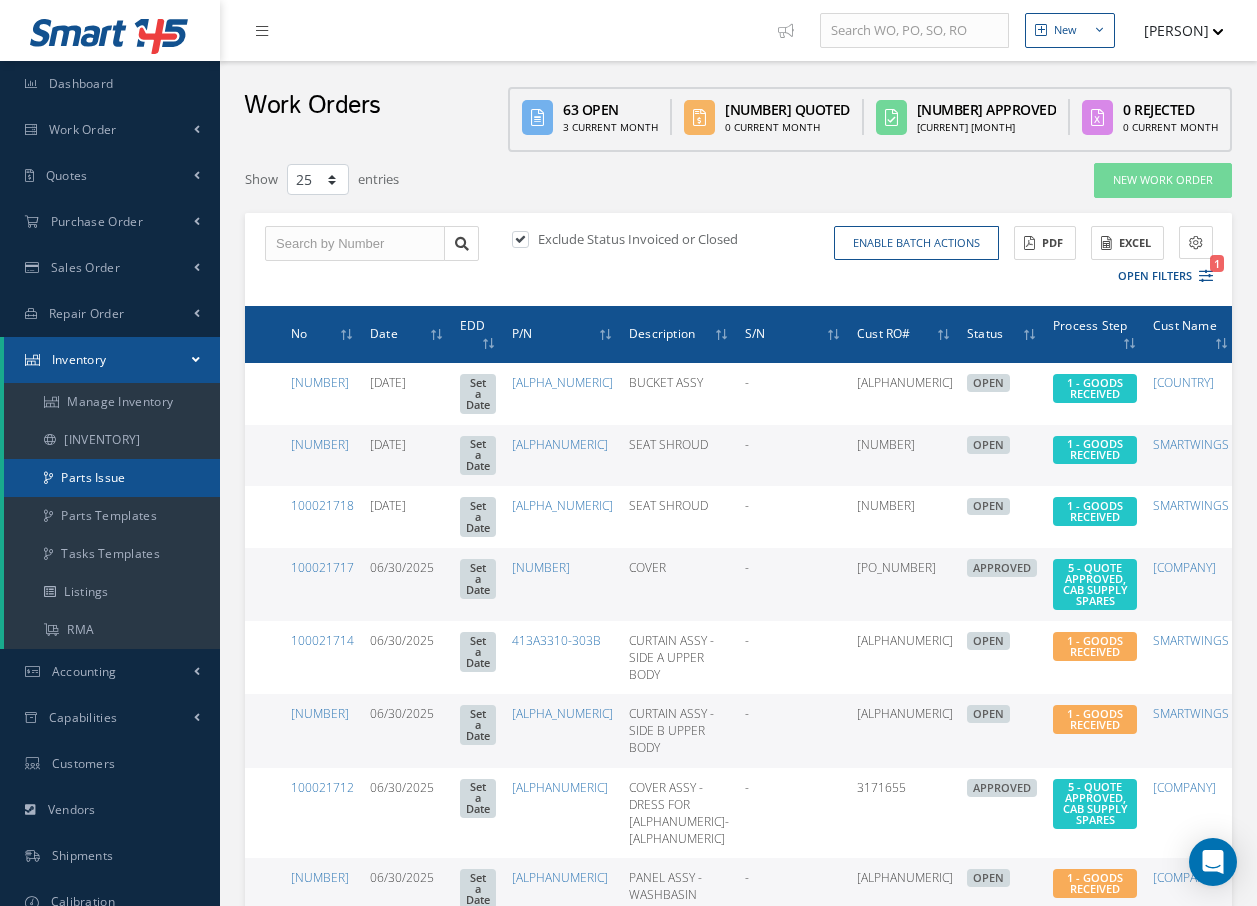 click on "Parts Issue" at bounding box center (112, 478) 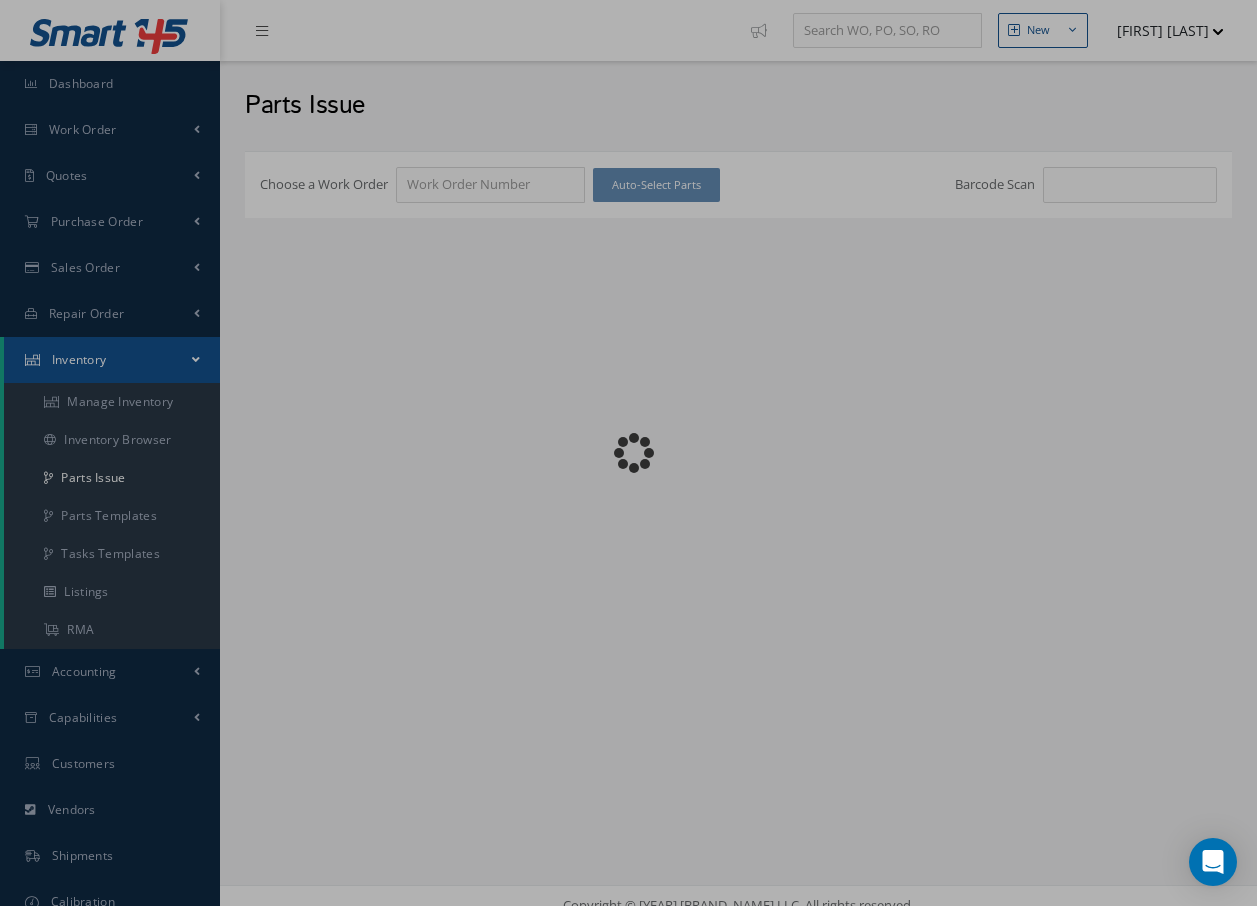 scroll, scrollTop: 0, scrollLeft: 0, axis: both 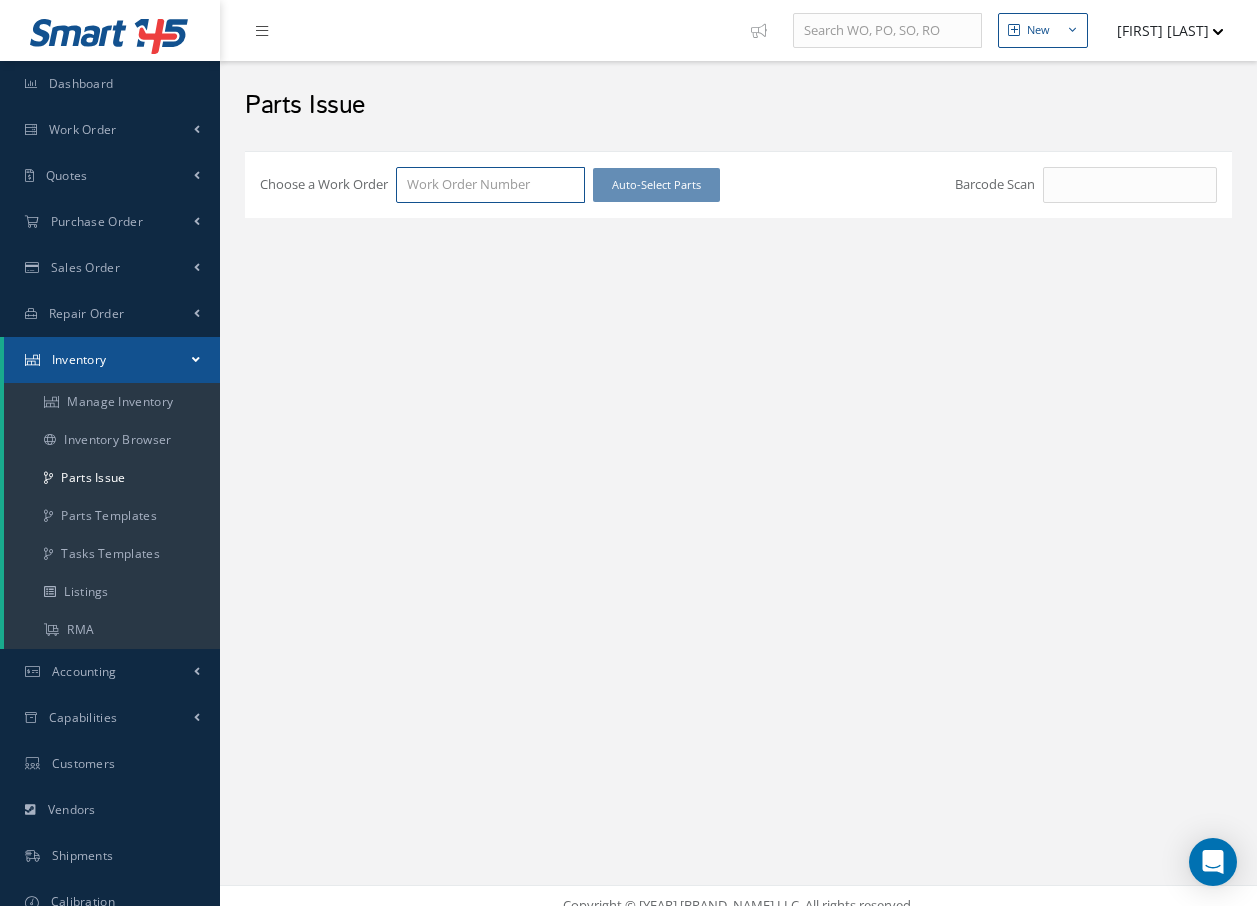 click on "Choose a Work Order" at bounding box center (490, 185) 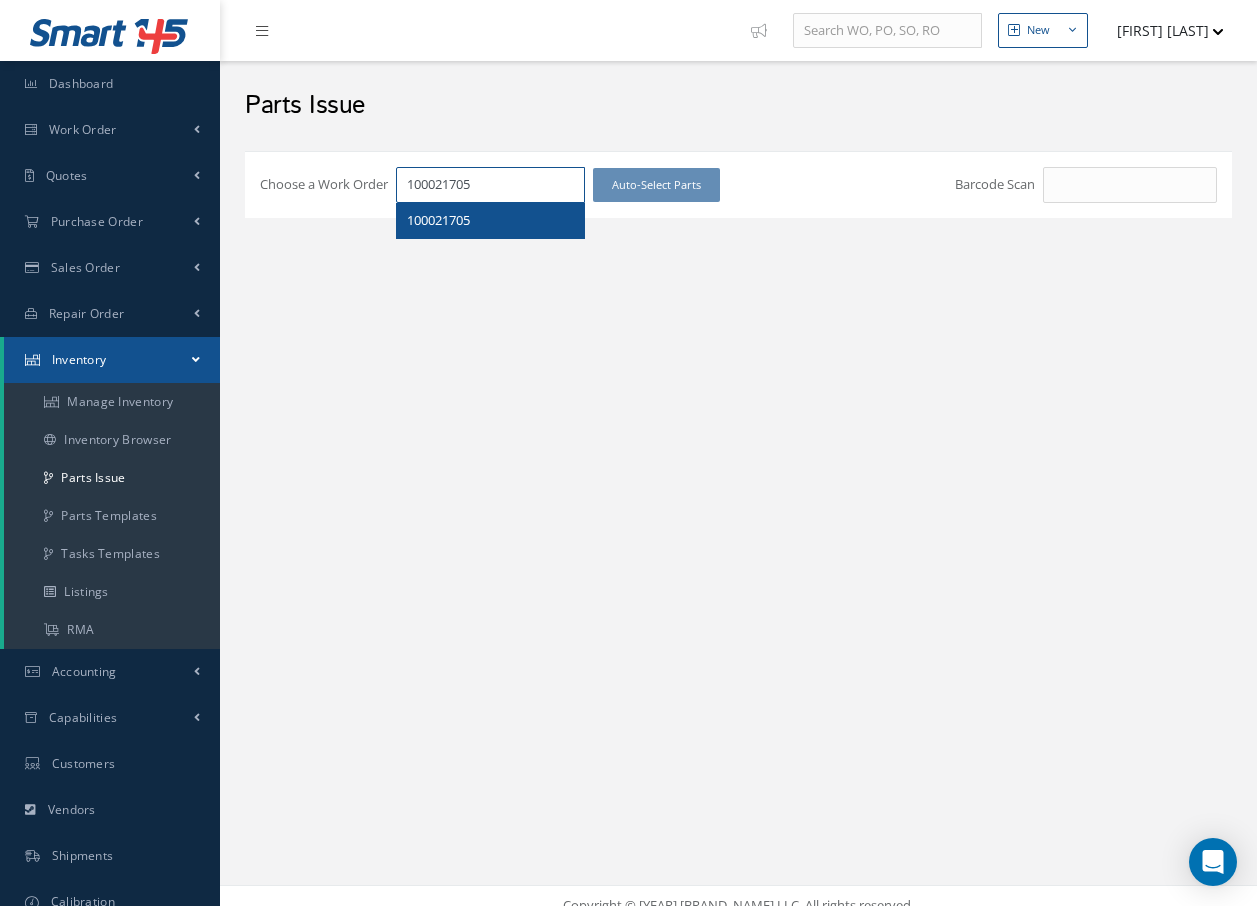 type on "100021705" 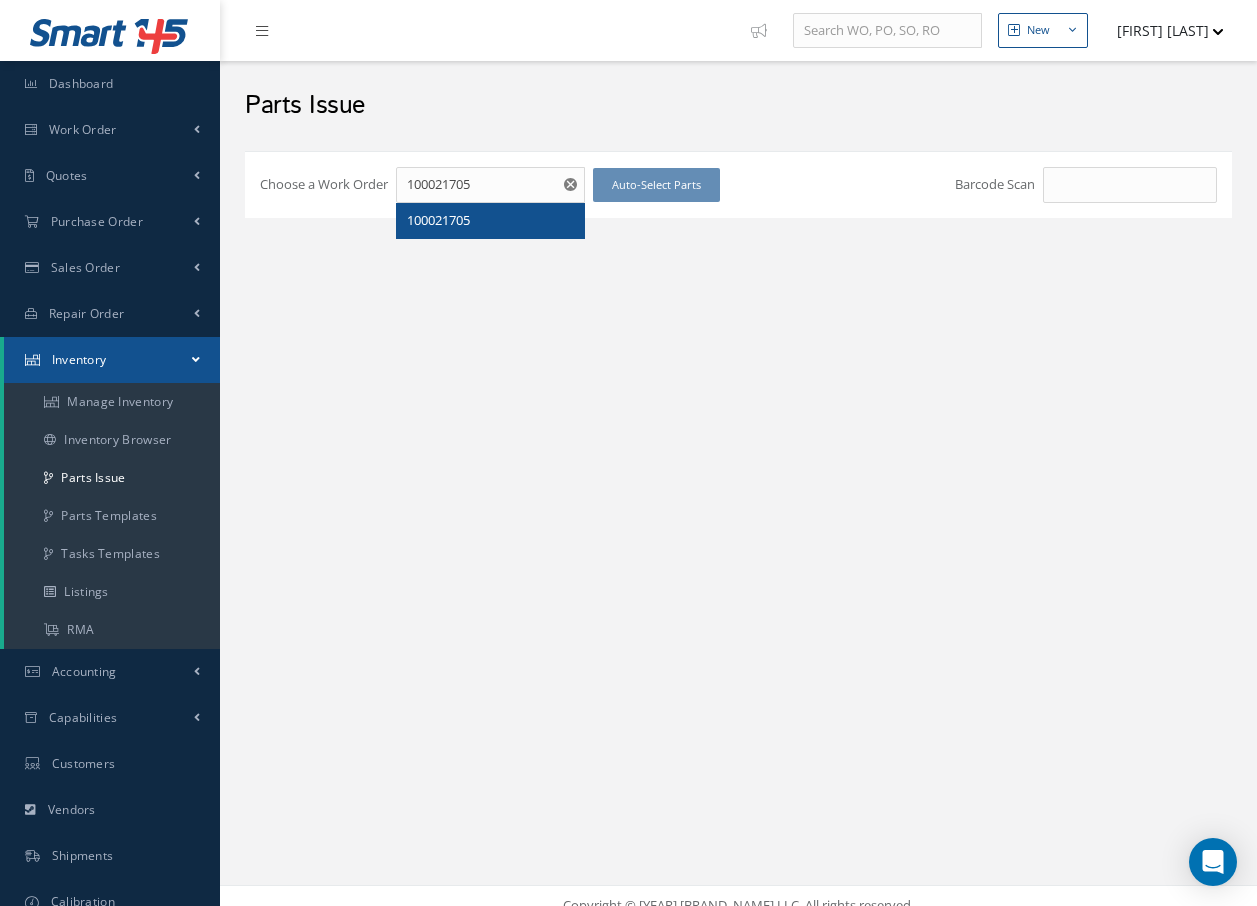 click on "[NUMBER]" at bounding box center (490, 221) 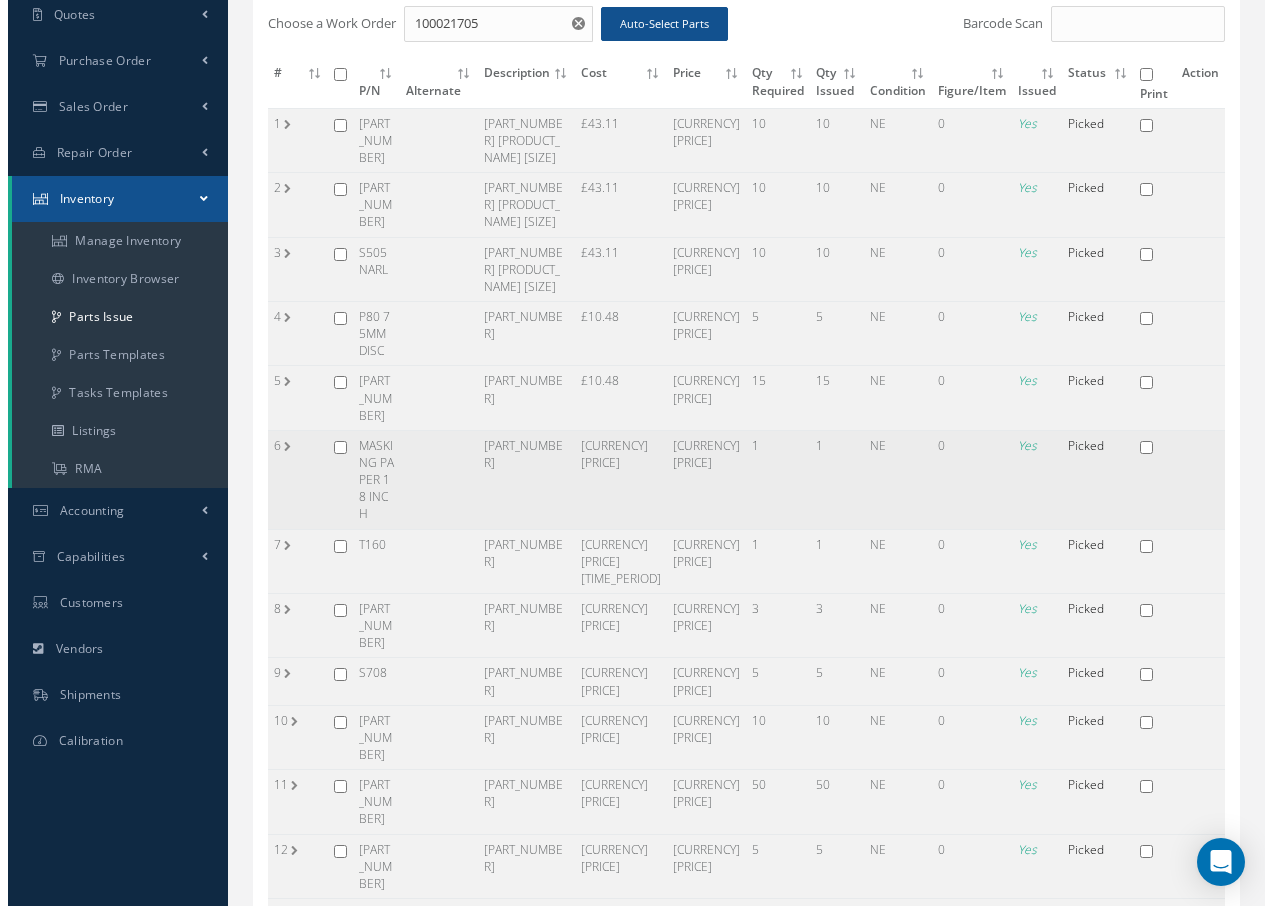 scroll, scrollTop: 373, scrollLeft: 0, axis: vertical 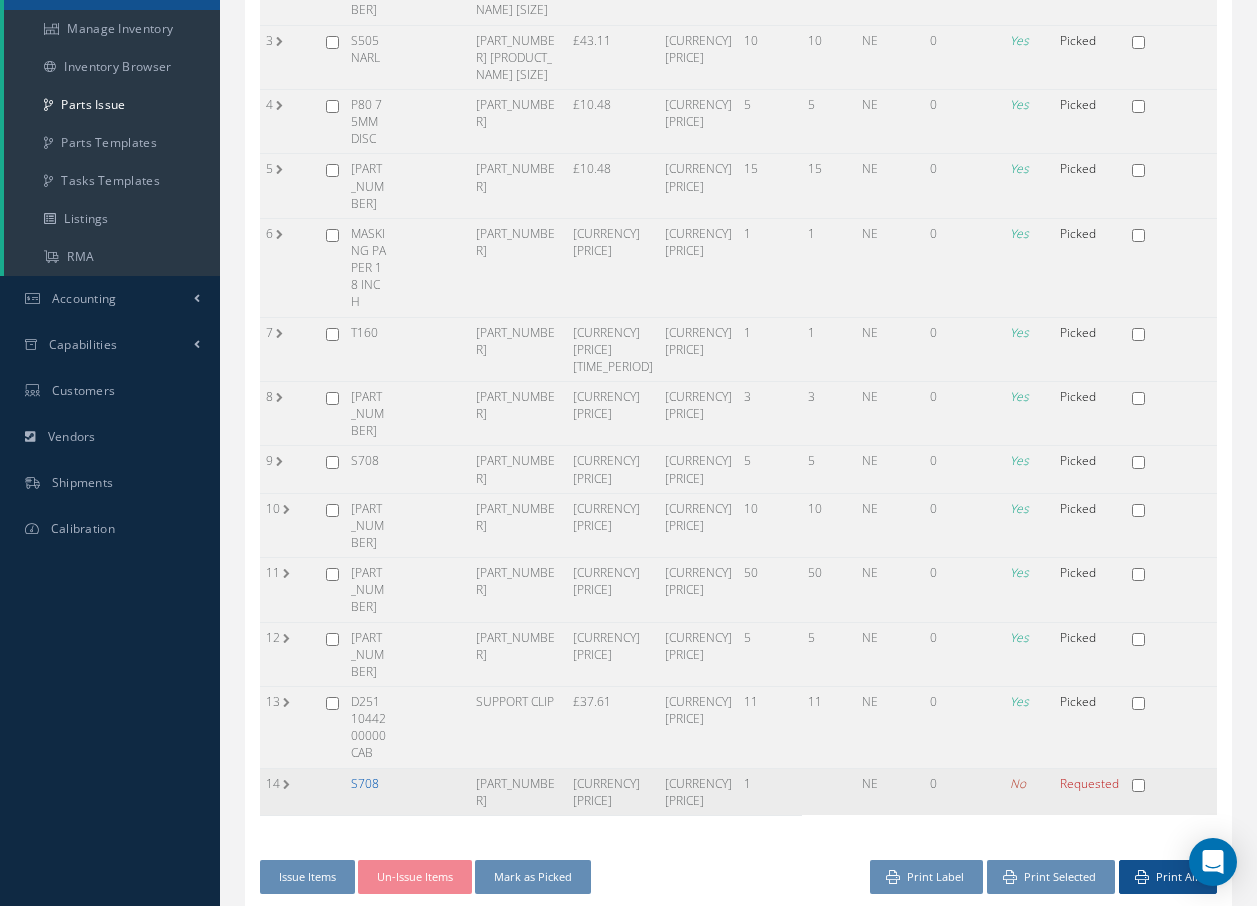 click on "S708" at bounding box center [365, 783] 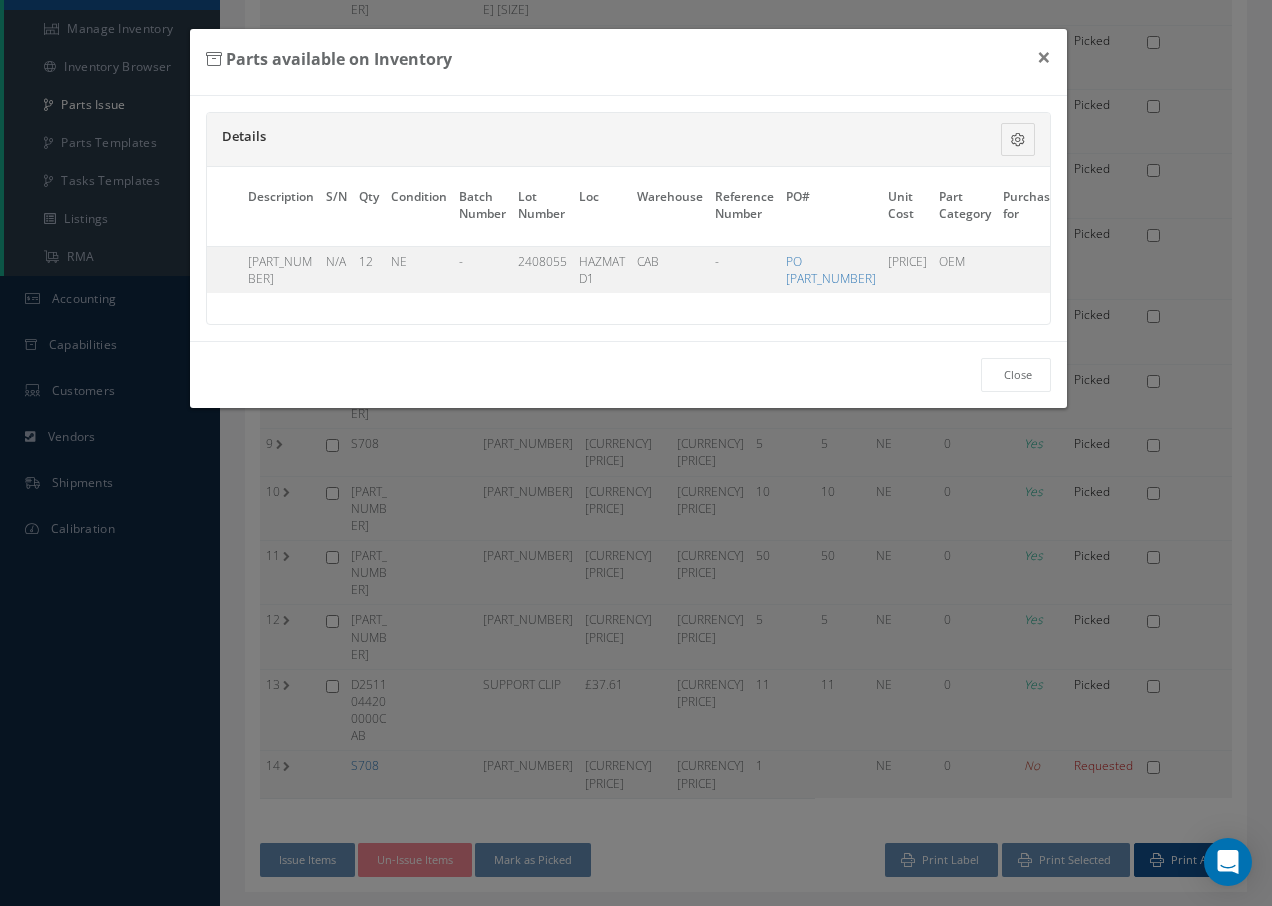 scroll, scrollTop: 0, scrollLeft: 93, axis: horizontal 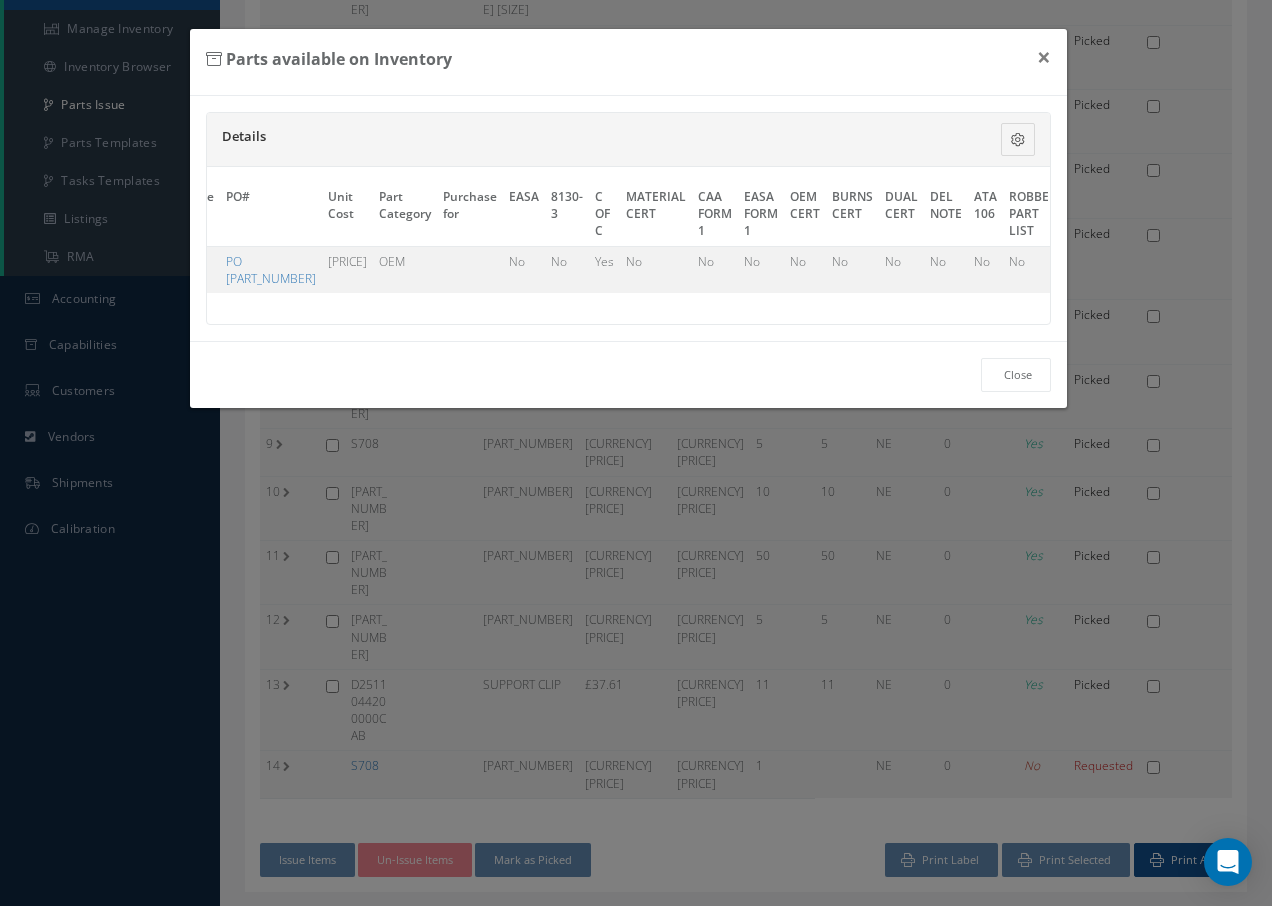click on "P/N   Description   S/N   Qty   Condition   Batch Number   Lot Number   Loc   Warehouse   Reference Number   PO#   Unit Cost   Part Category   Purchase for
EASA
8130-3
C OF C
MATERIAL CERT
CAA FORM 1
EASA FORM 1
OEM CERT
BURNS CERT
DUAL CERT
DEL NOTE
ATA 106
ROBBED PART LIST
TRACE
Shelf Life Date   Owner" at bounding box center [629, 245] 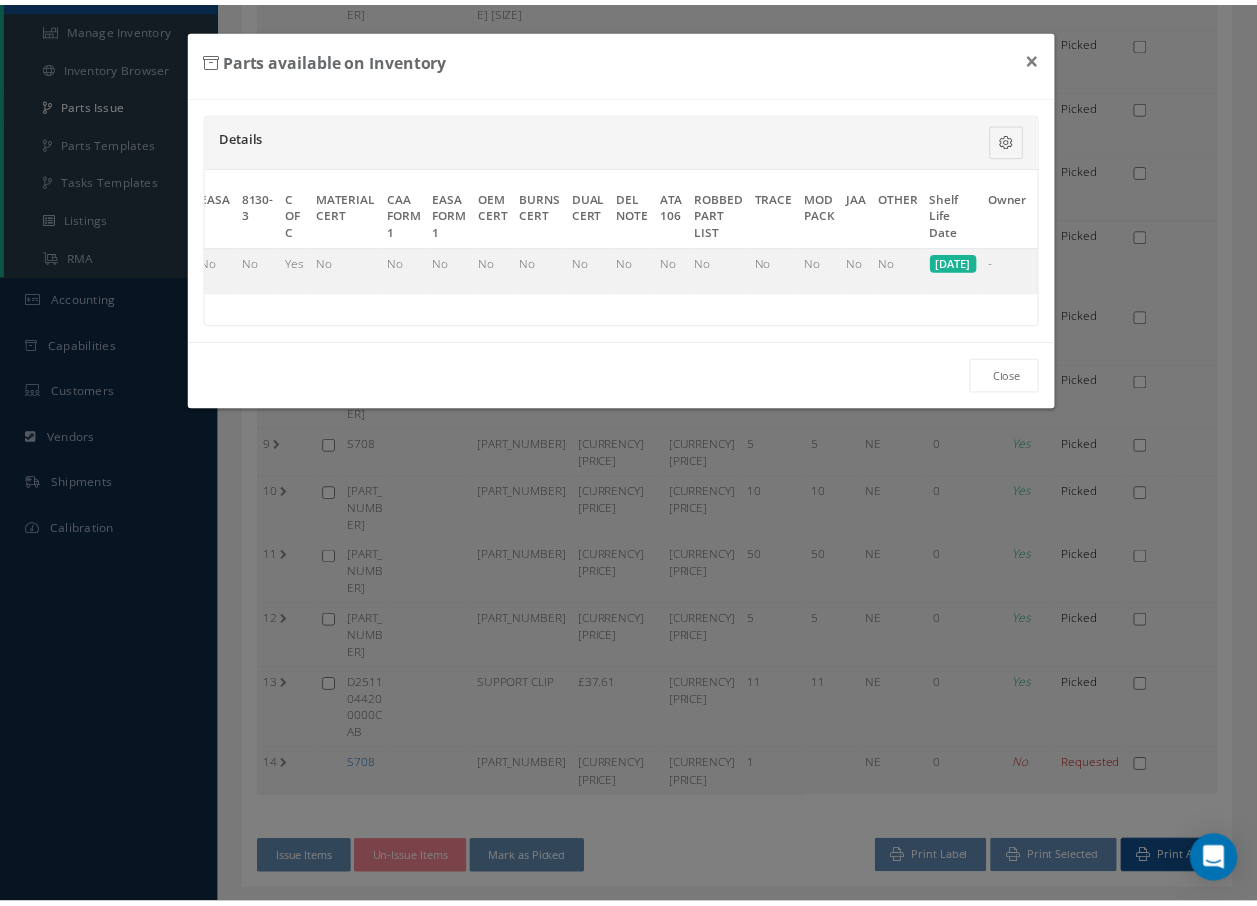 scroll, scrollTop: 0, scrollLeft: 978, axis: horizontal 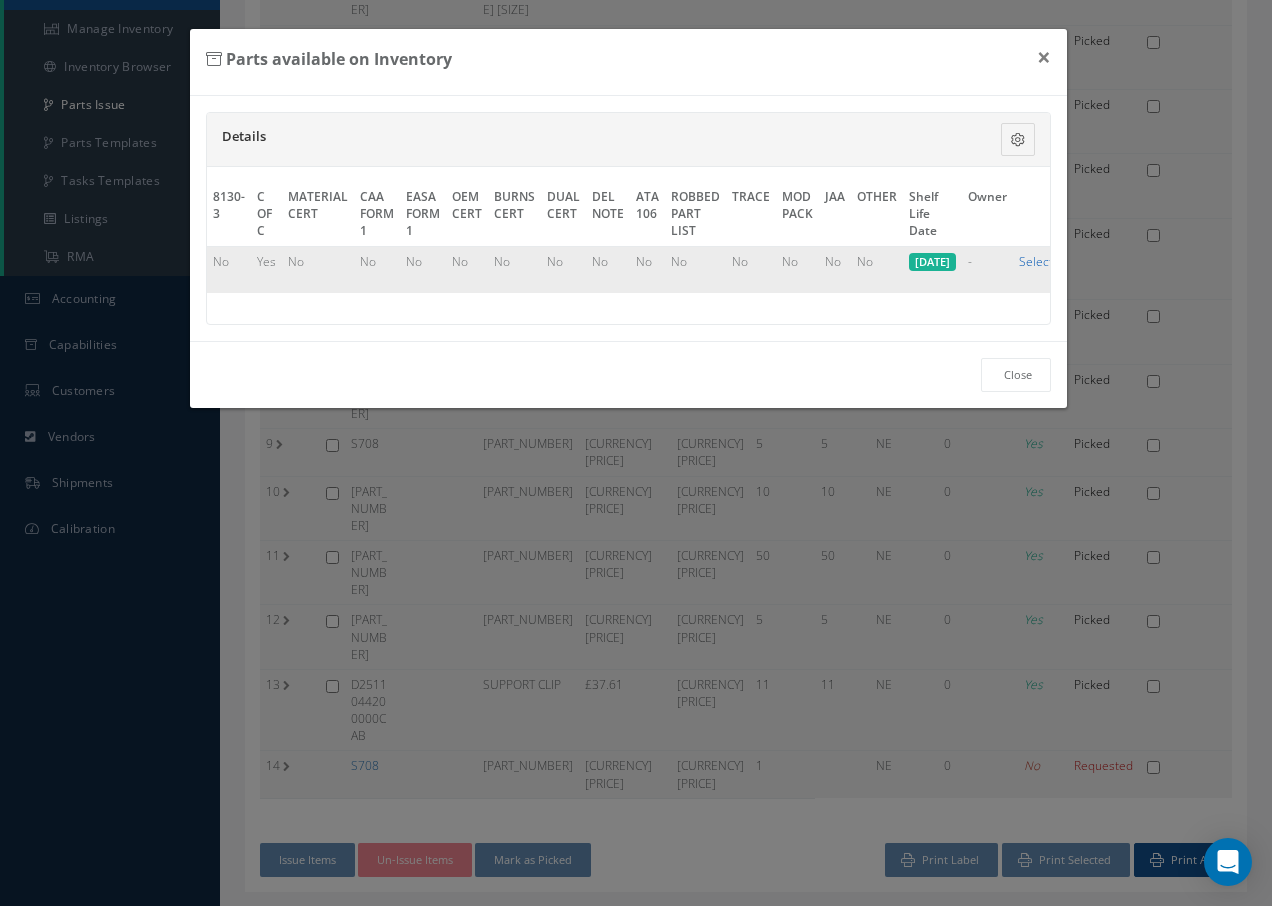 click on "Select" at bounding box center (1036, 261) 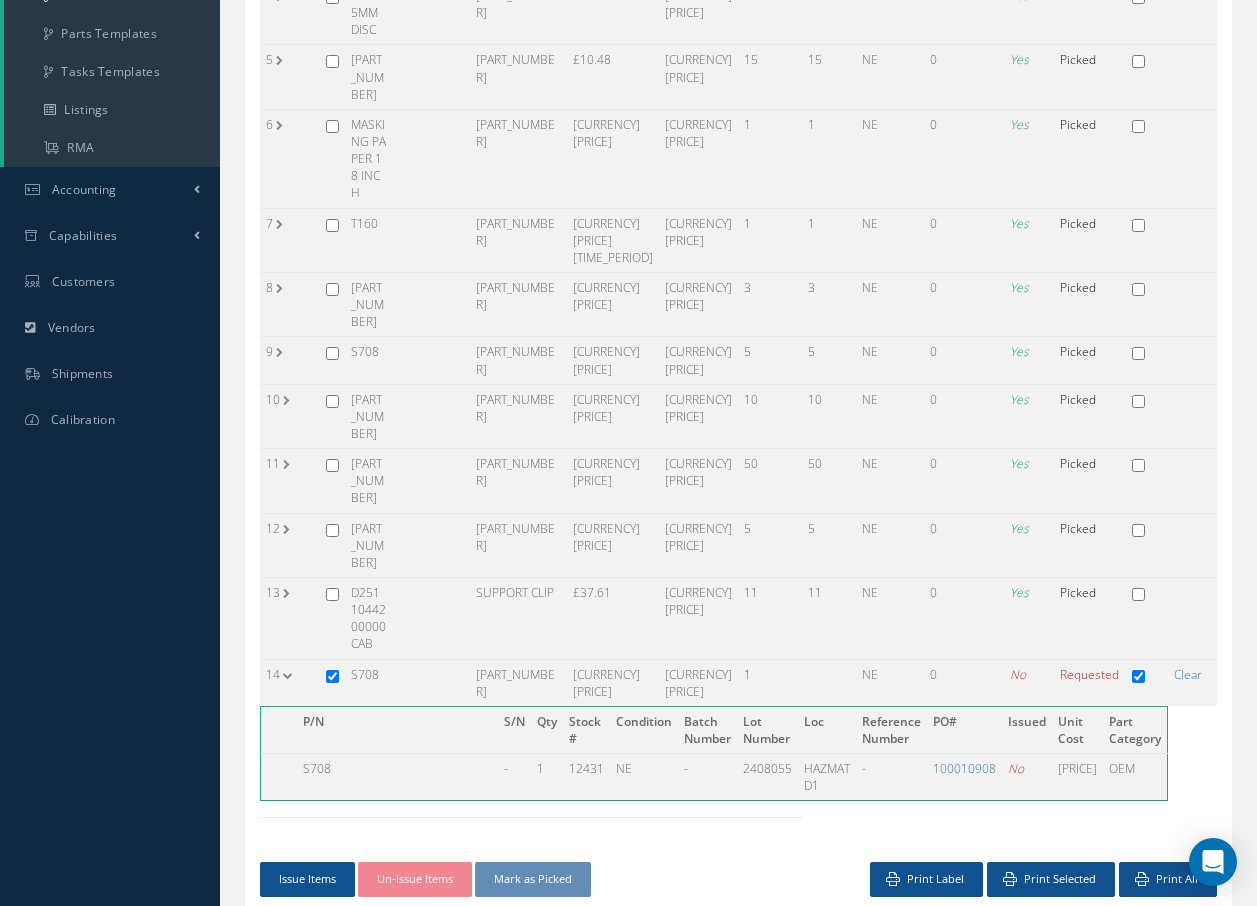 scroll, scrollTop: 484, scrollLeft: 0, axis: vertical 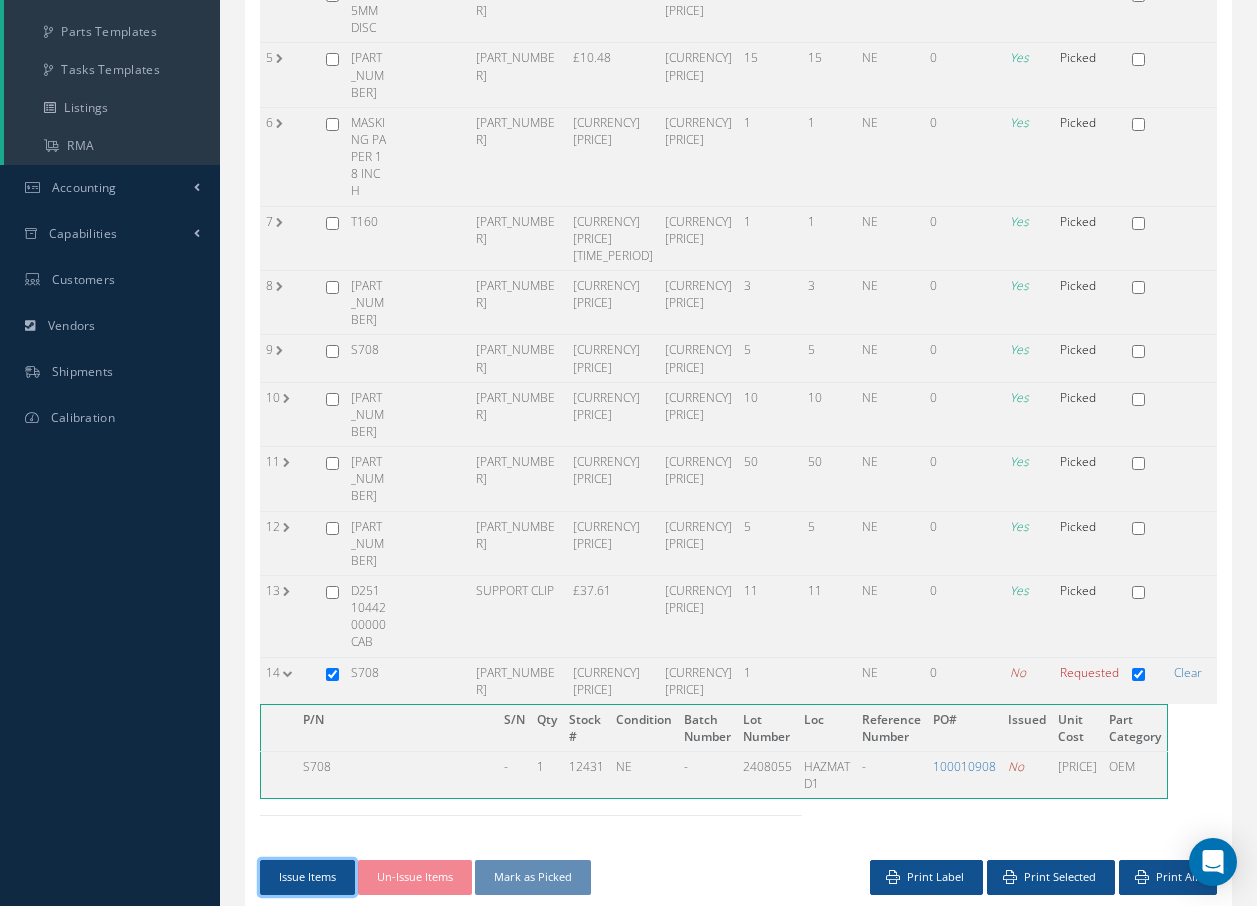 click on "Issue Items" at bounding box center [307, 877] 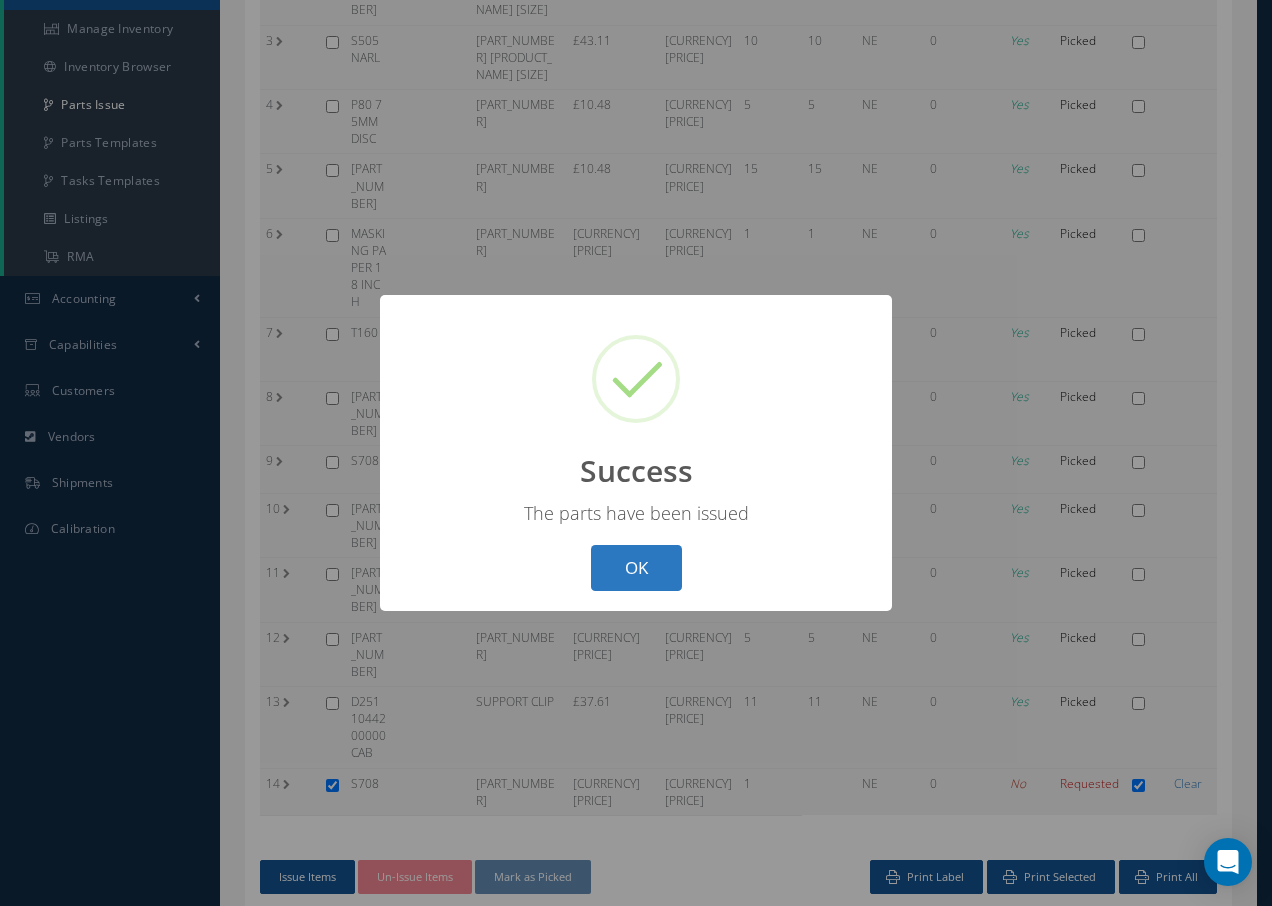click on "OK" at bounding box center (636, 568) 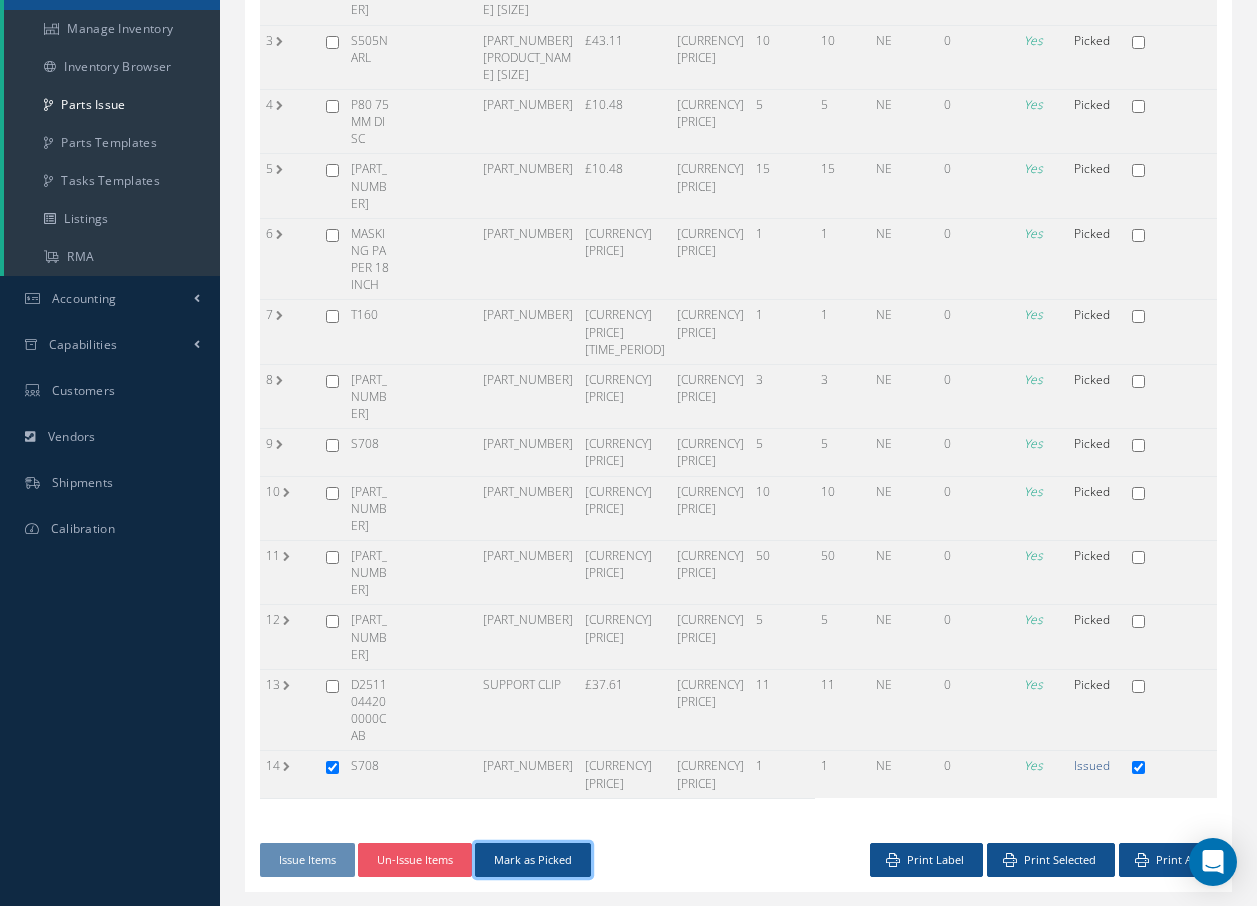 click on "Mark as Picked" at bounding box center [533, 860] 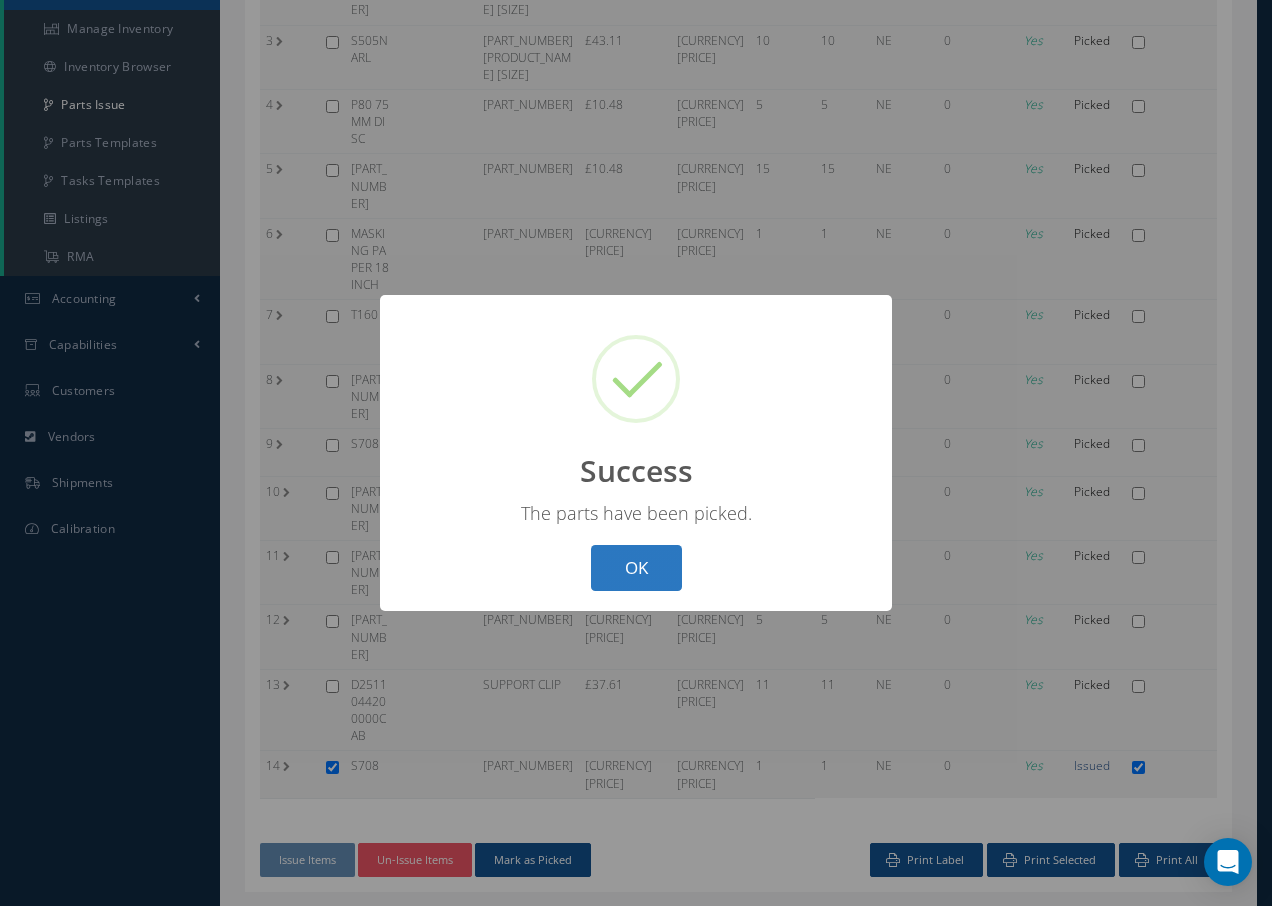 click on "OK" at bounding box center [636, 568] 